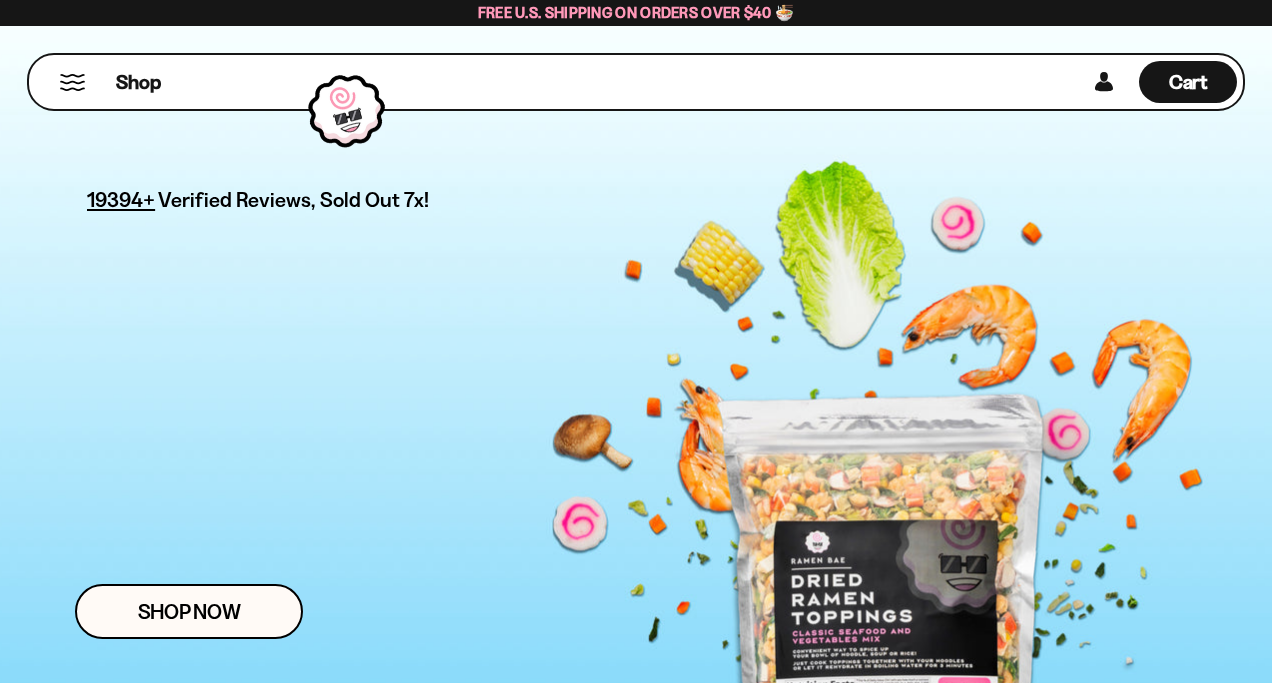 scroll, scrollTop: 0, scrollLeft: 0, axis: both 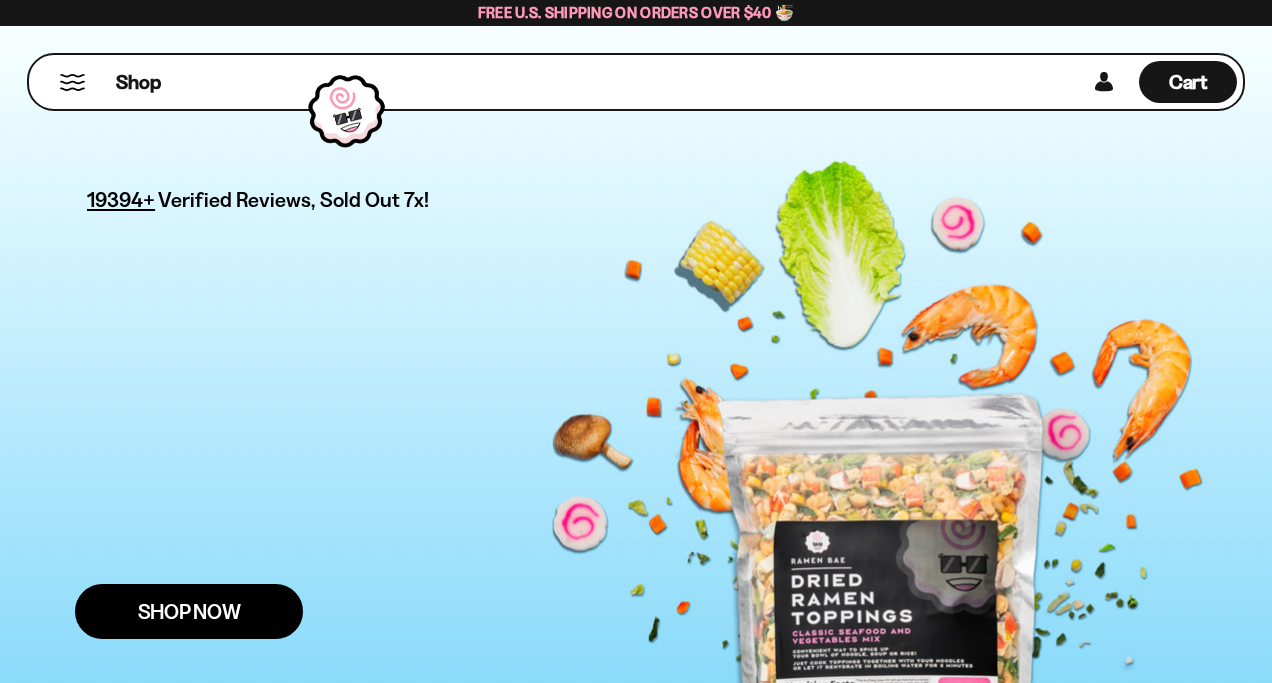 click on "Shop Now" at bounding box center [189, 611] 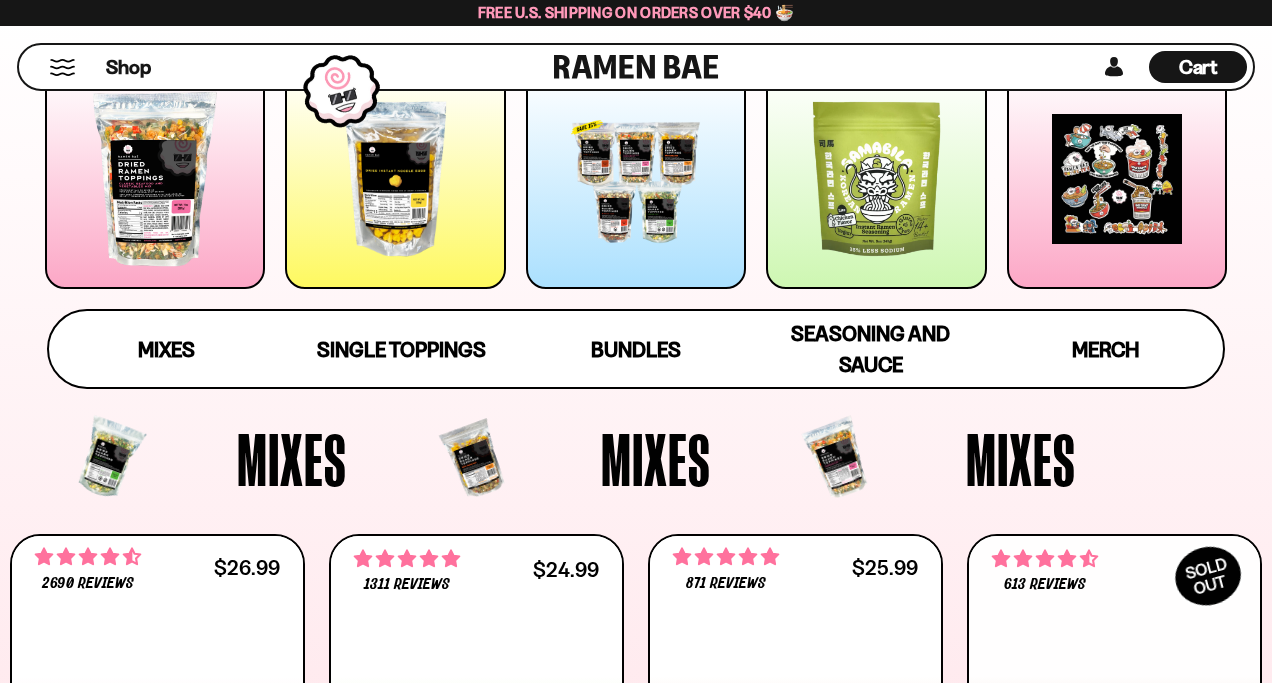 scroll, scrollTop: 302, scrollLeft: 0, axis: vertical 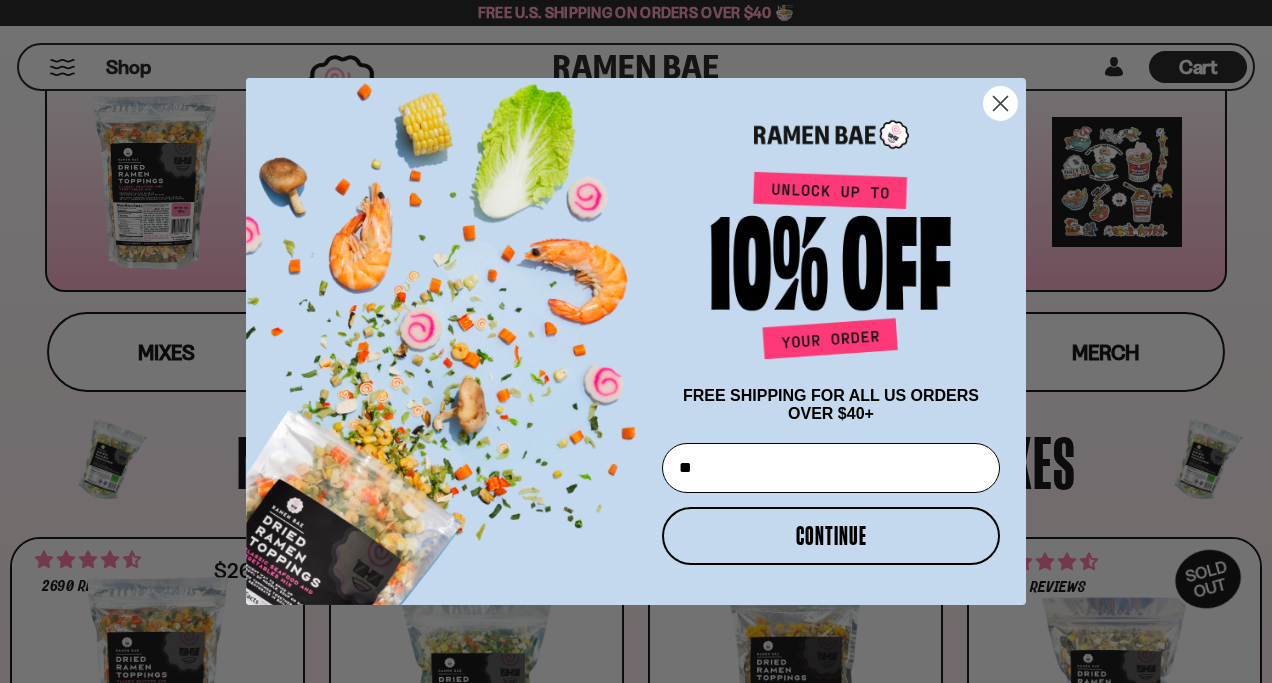 type on "**********" 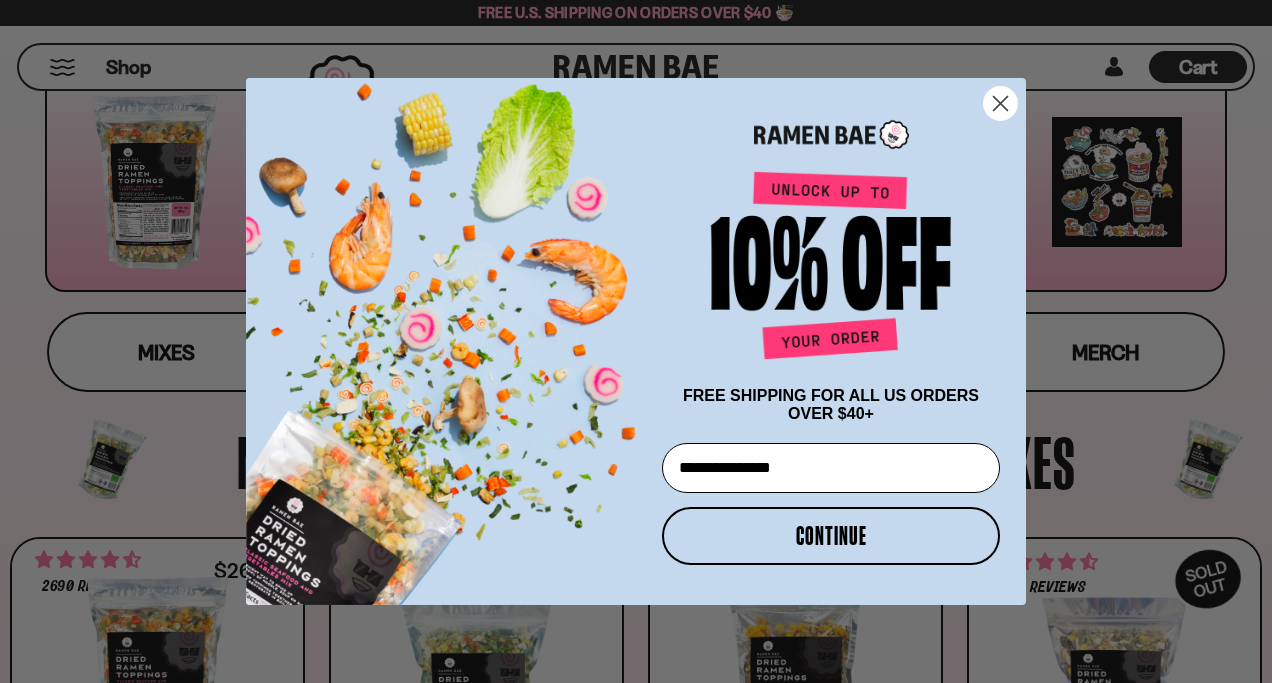click on "CONTINUE" at bounding box center [831, 536] 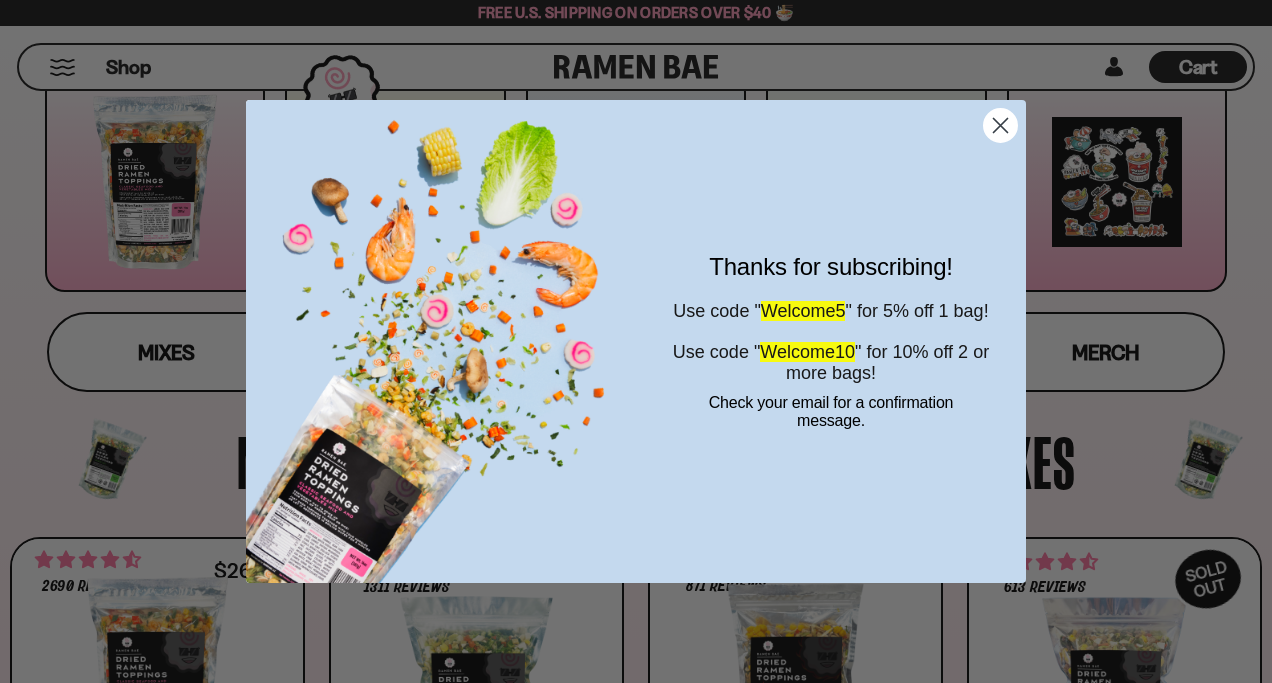 click 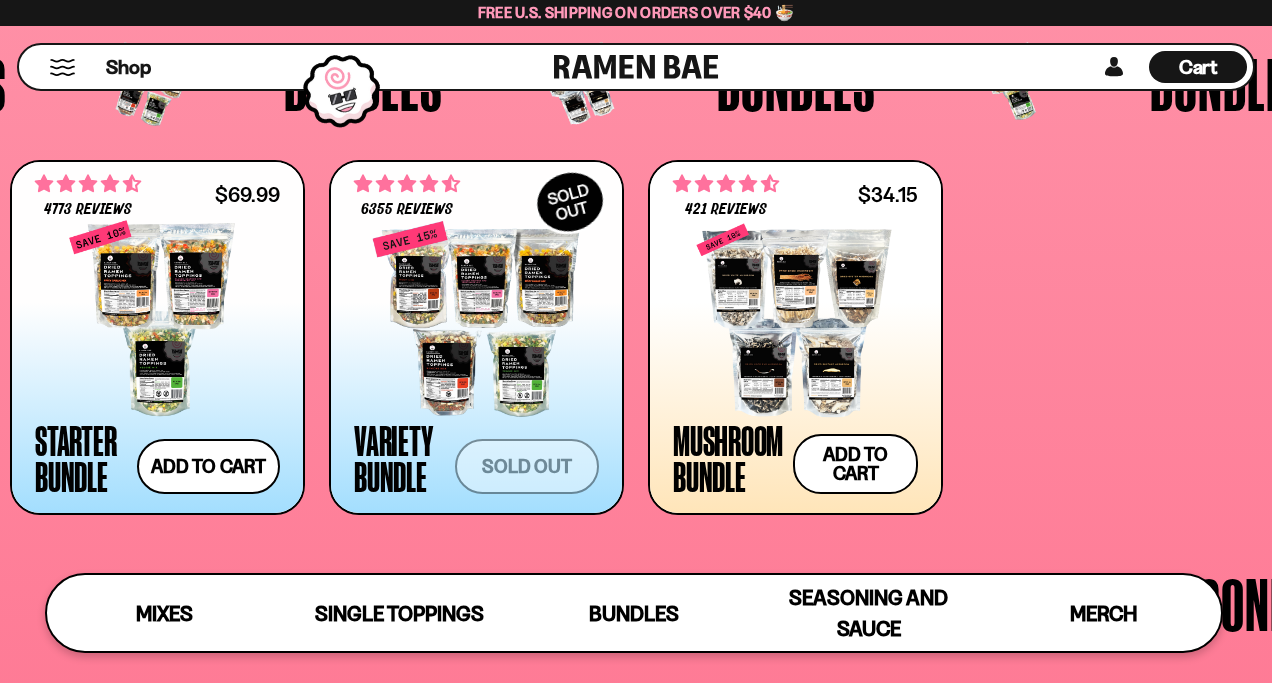 scroll, scrollTop: 3970, scrollLeft: 0, axis: vertical 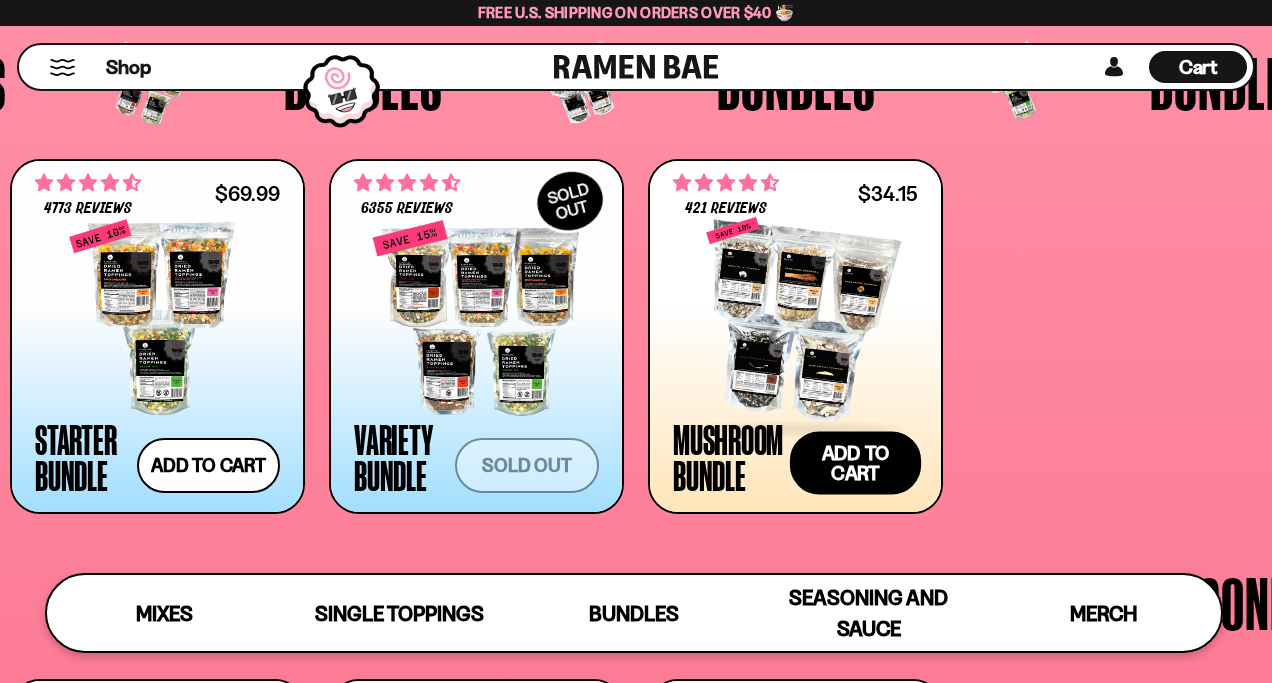click on "Add to cart
Add
—
Regular price
$34.15
Regular price
$37.95 USD
Sale price
$34.15
Unit price
/
per" at bounding box center (855, 462) 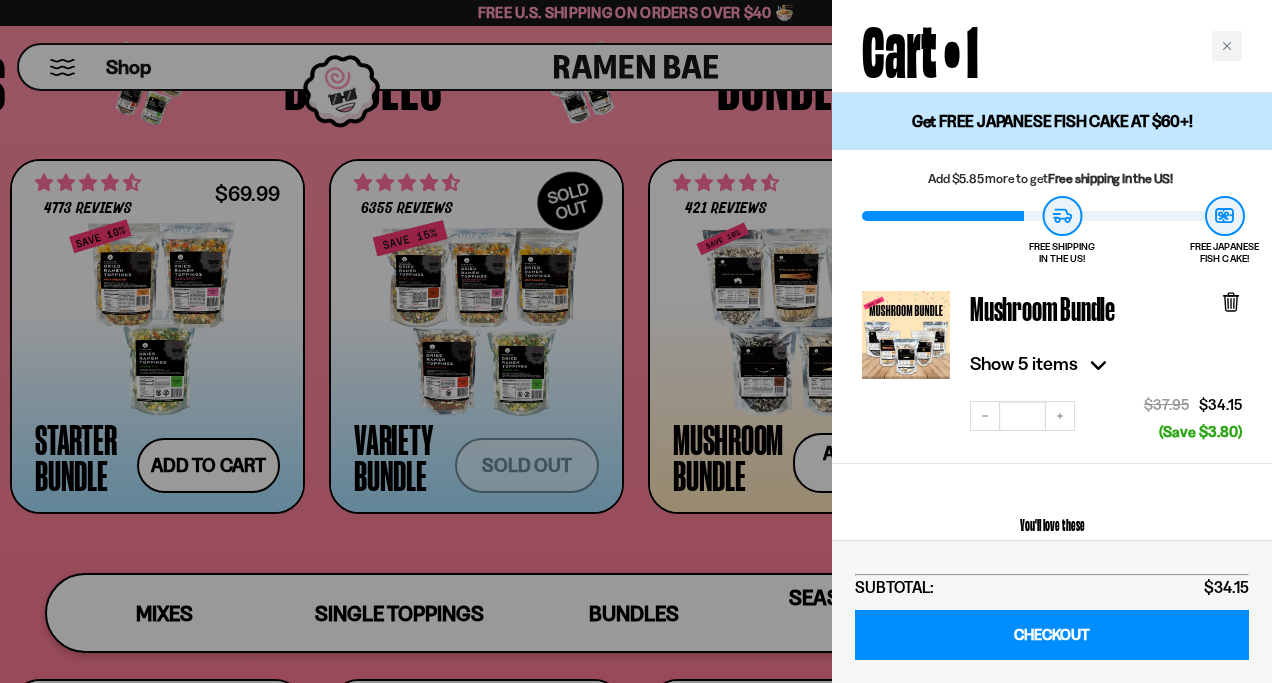 click at bounding box center [636, 341] 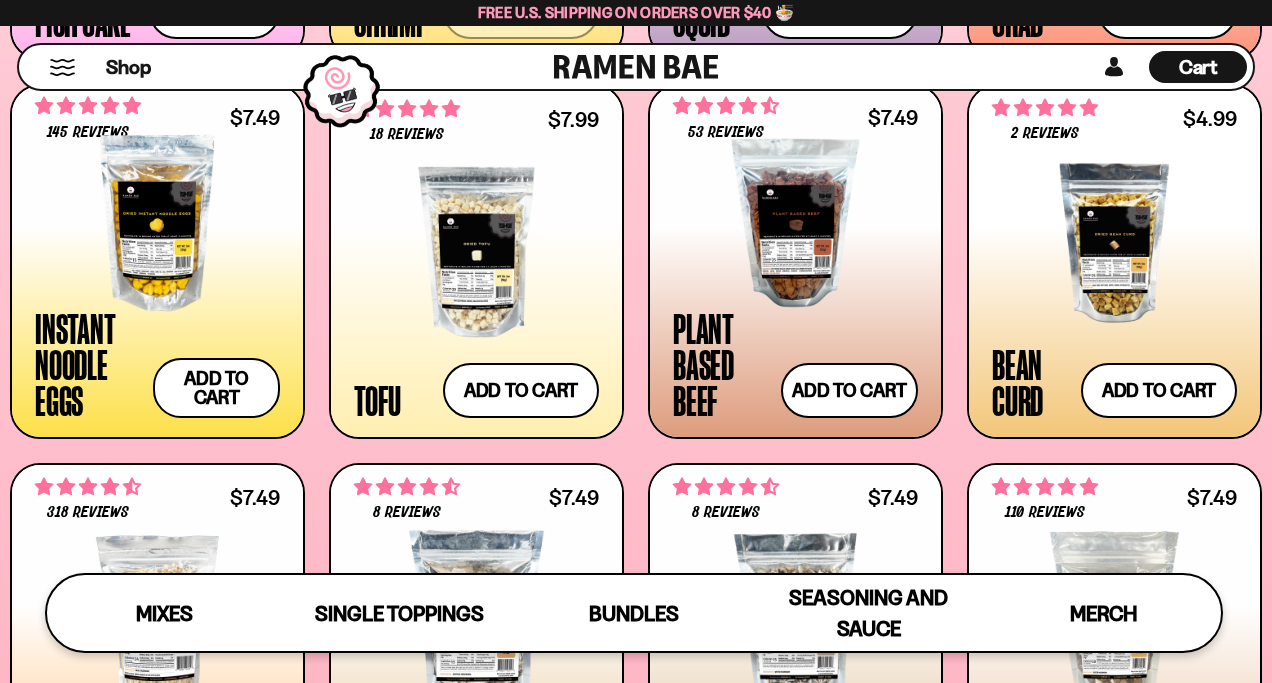 scroll, scrollTop: 2007, scrollLeft: 0, axis: vertical 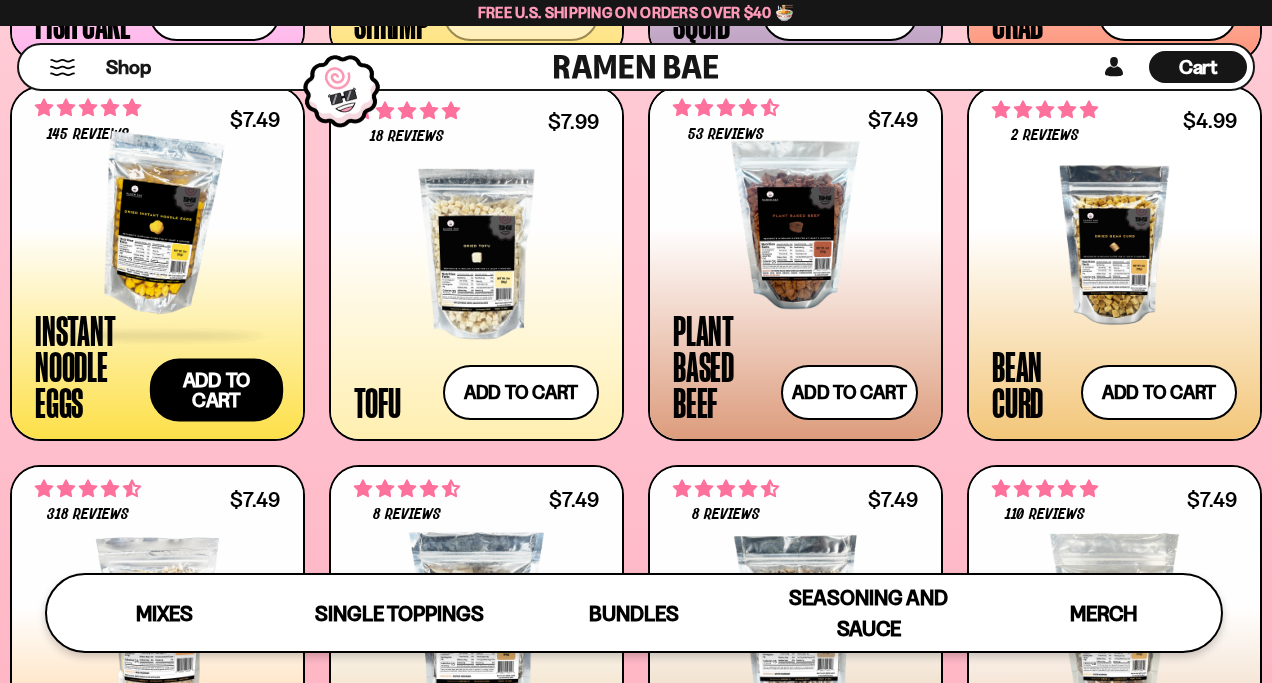 click on "Add to cart
Add
—
Regular price
$7.49
Regular price
Sale price
$7.49
Unit price
/
per" at bounding box center [216, 389] 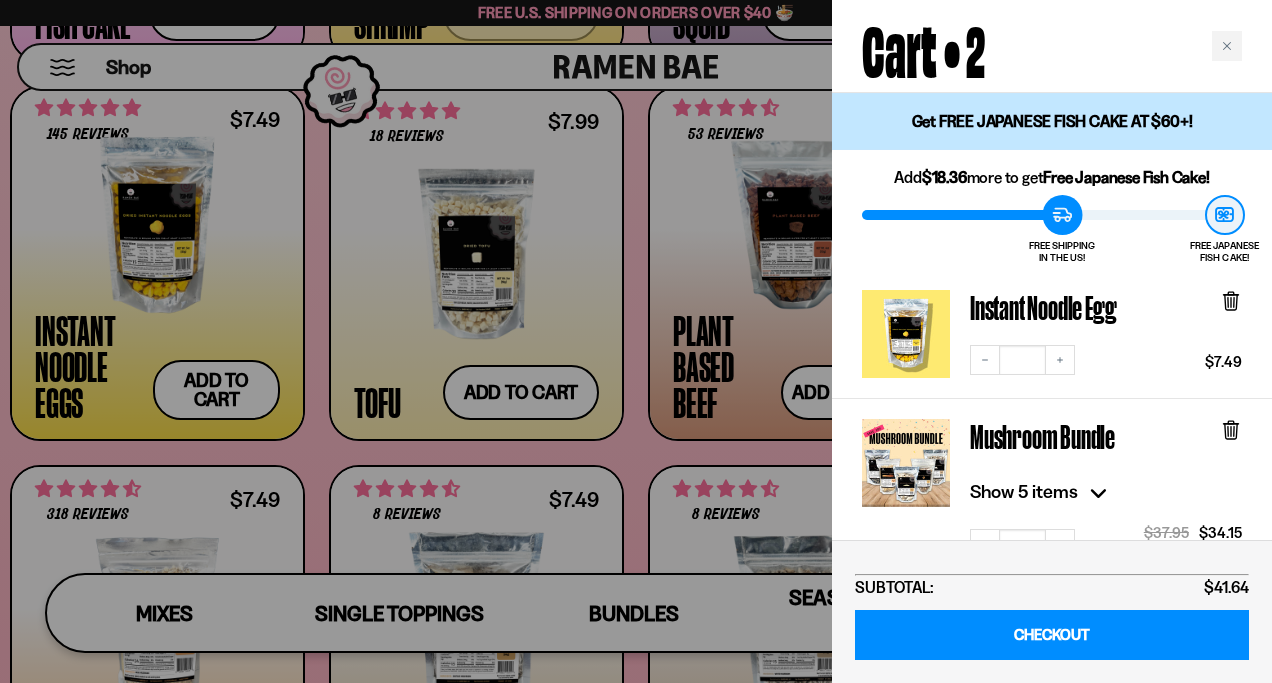 click at bounding box center (636, 341) 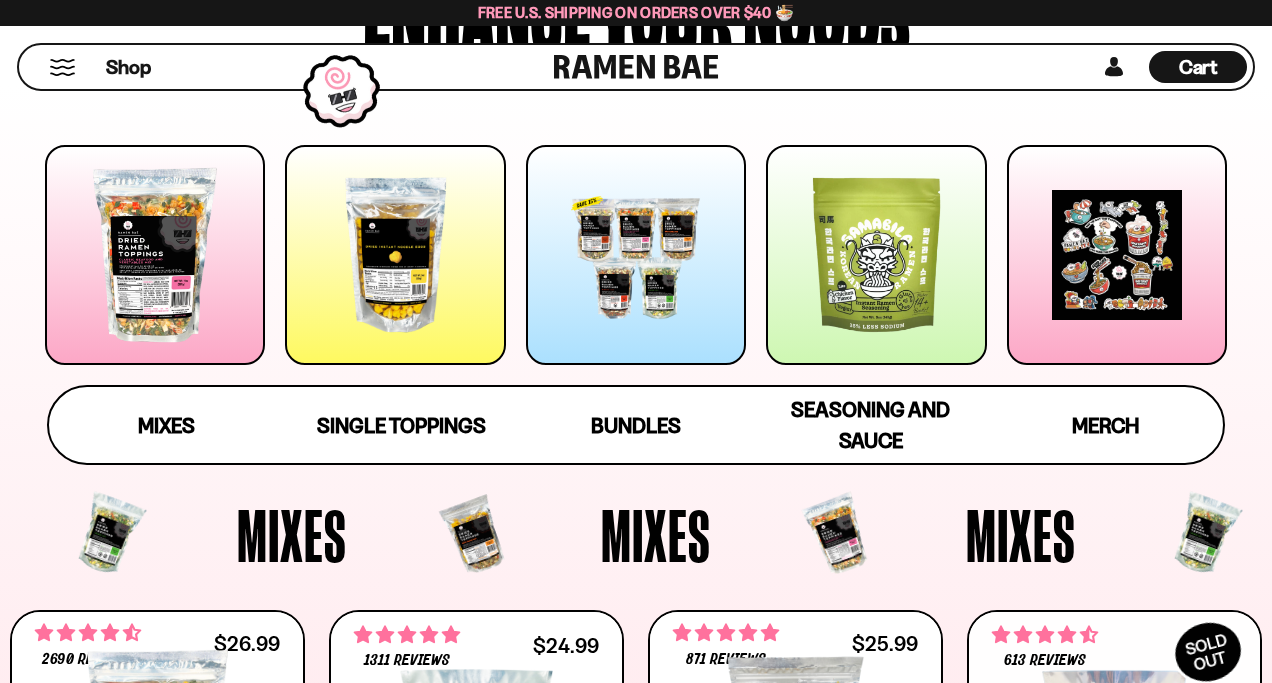 scroll, scrollTop: 231, scrollLeft: 0, axis: vertical 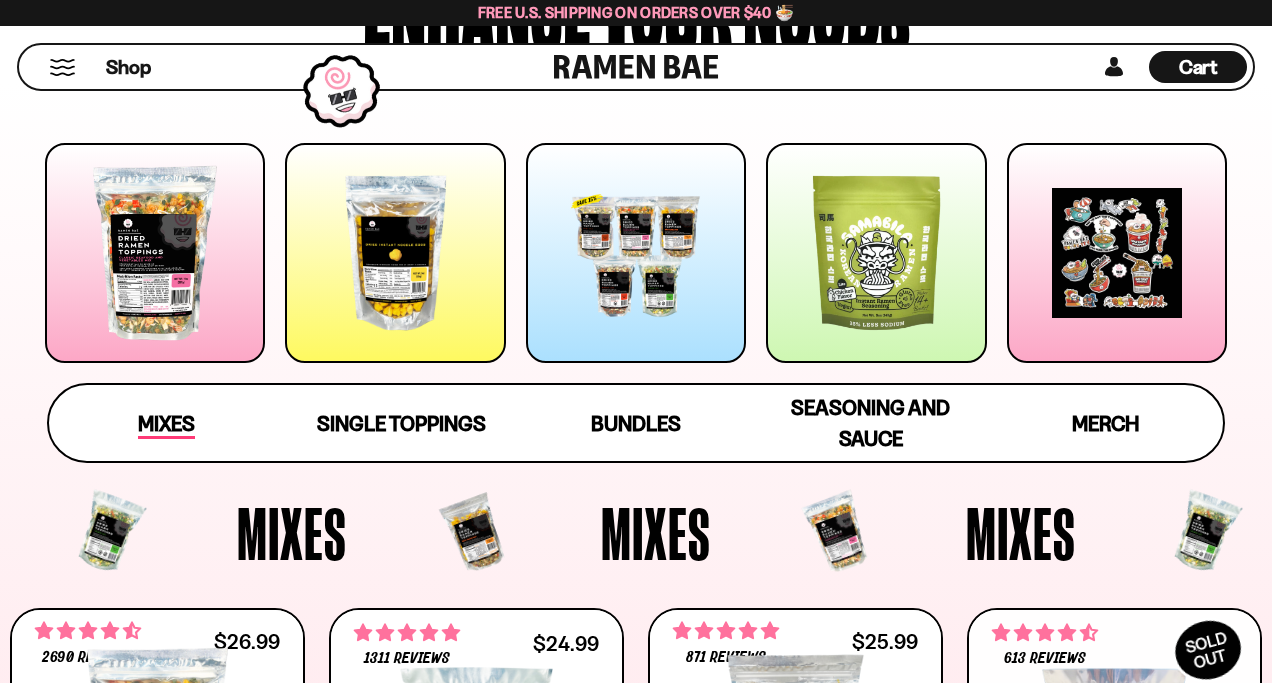 click on "Mixes" at bounding box center [166, 425] 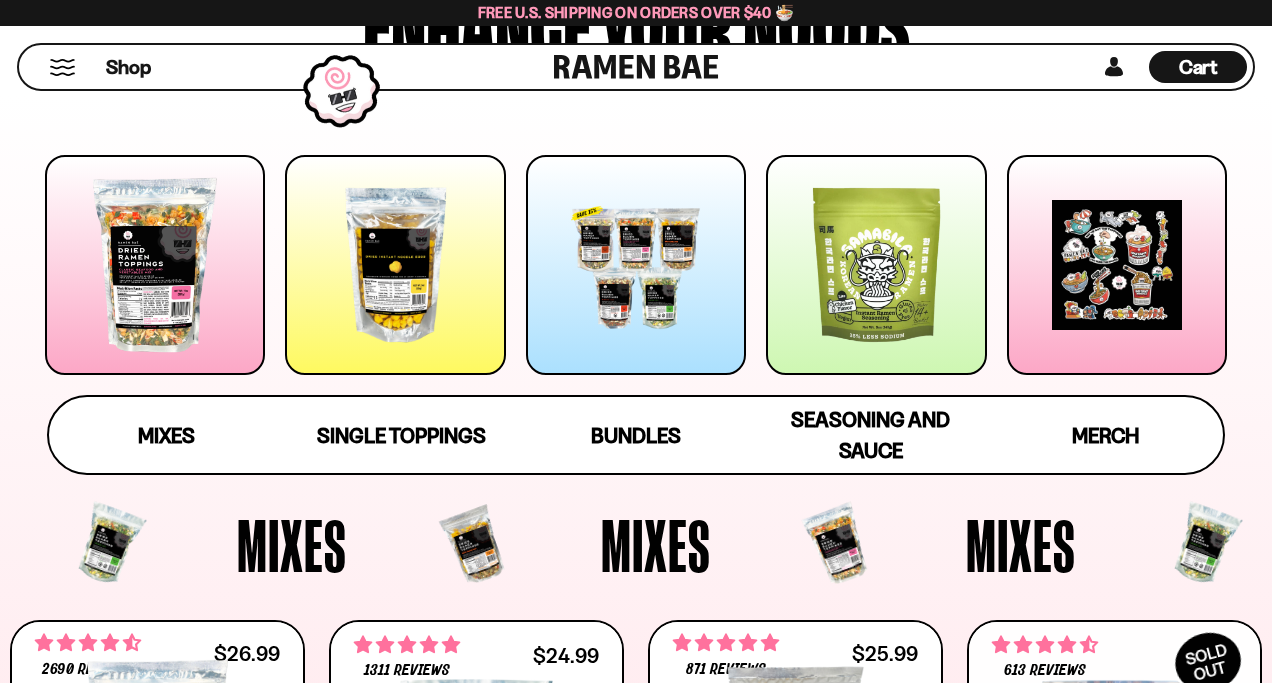 scroll, scrollTop: 208, scrollLeft: 0, axis: vertical 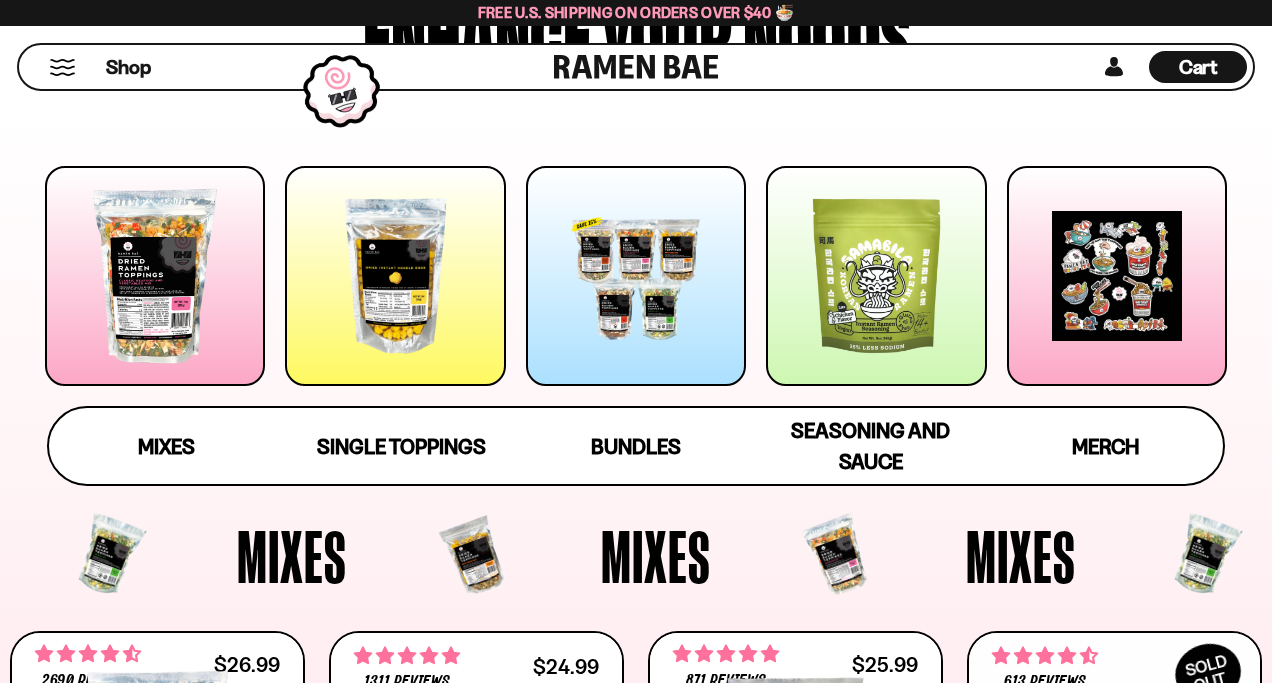 click at bounding box center (155, 276) 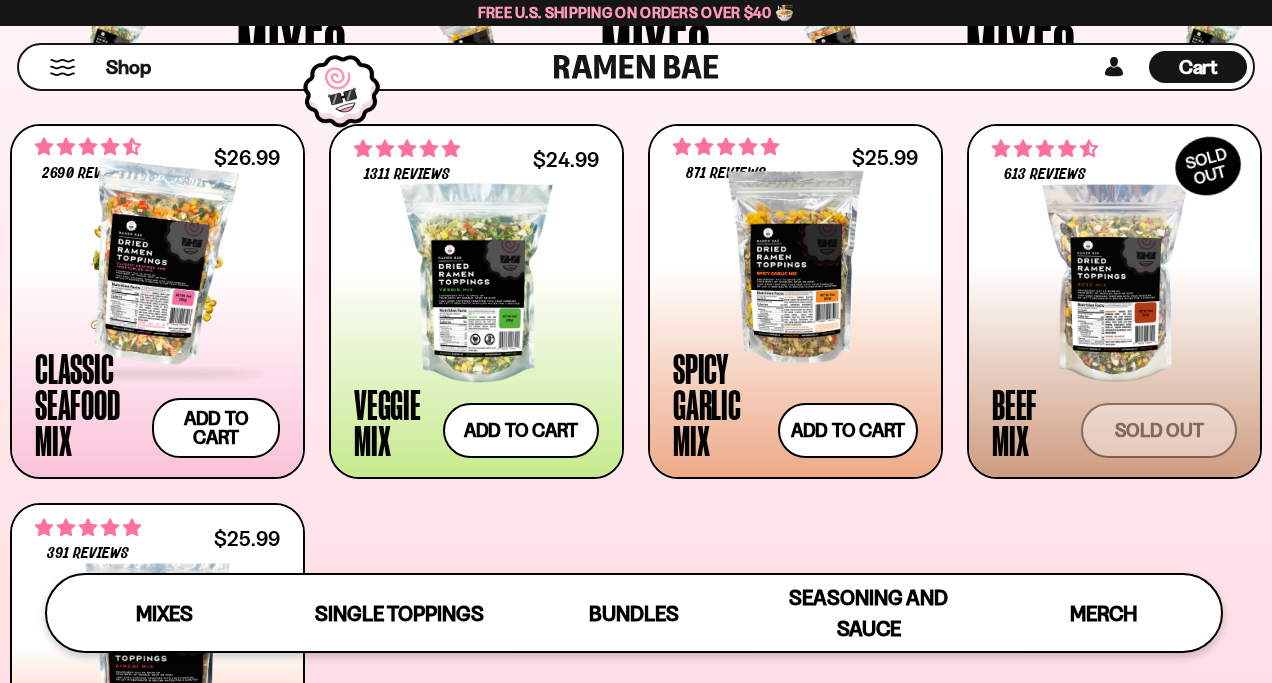 scroll, scrollTop: 666, scrollLeft: 0, axis: vertical 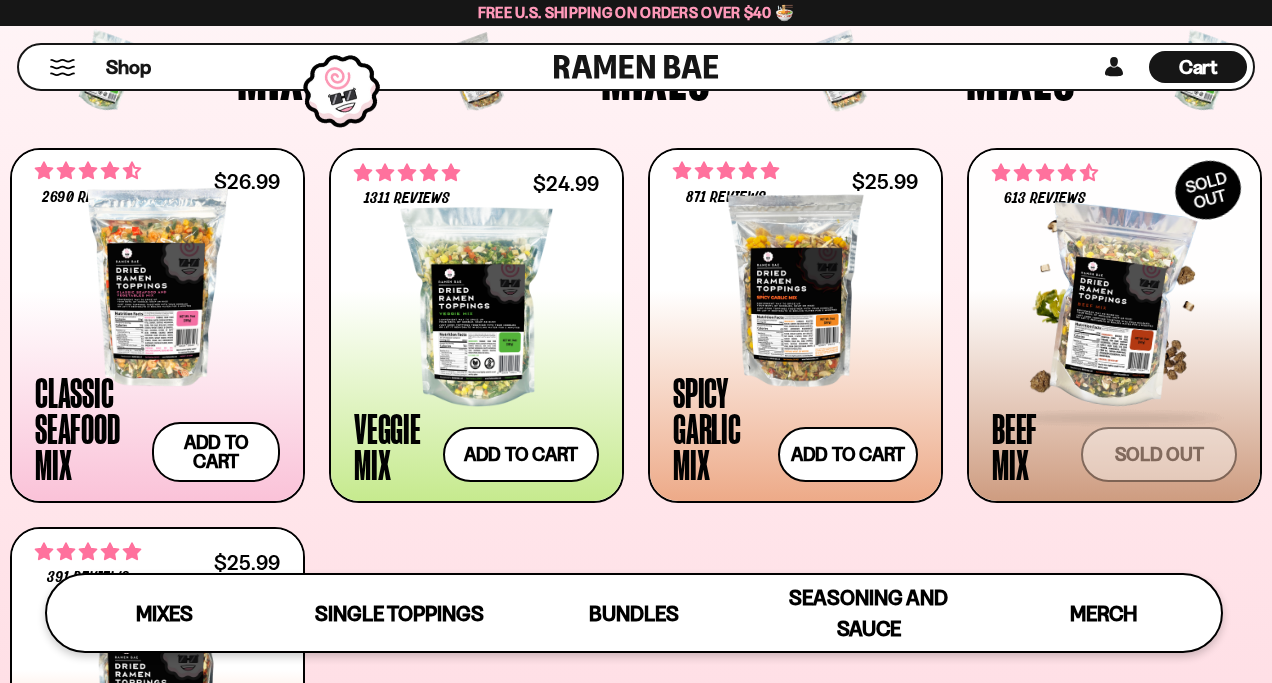click at bounding box center (1114, 307) 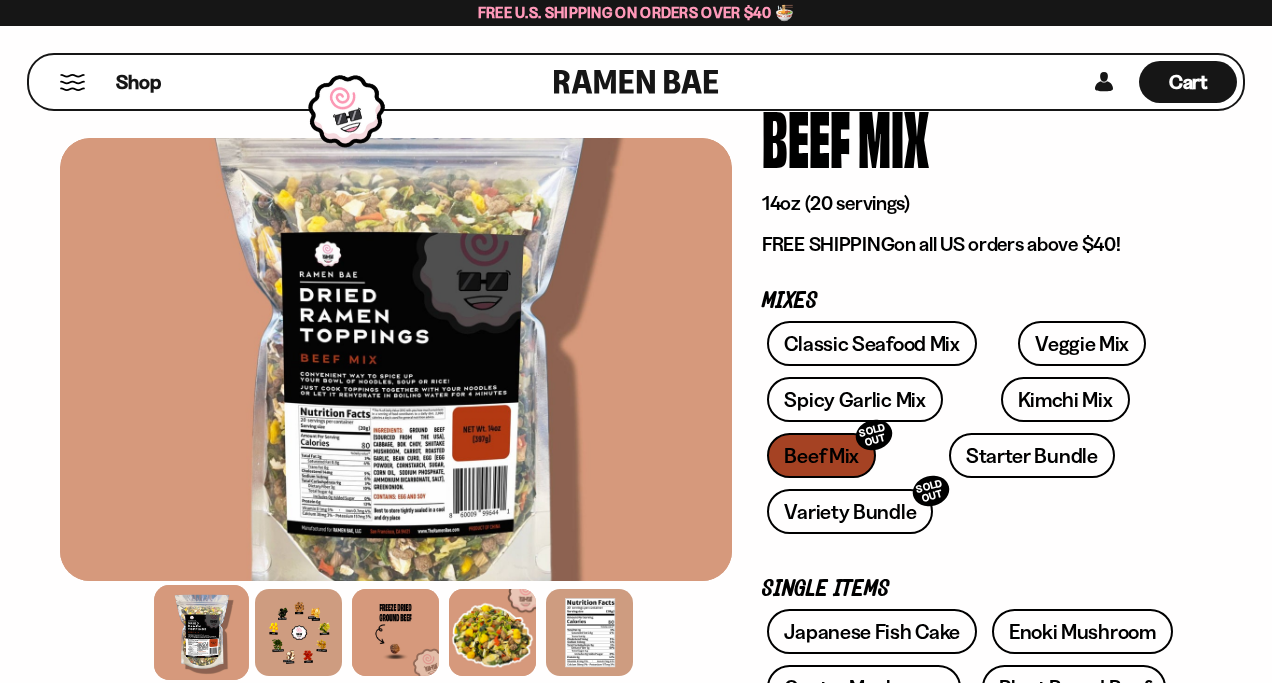 scroll, scrollTop: 75, scrollLeft: 0, axis: vertical 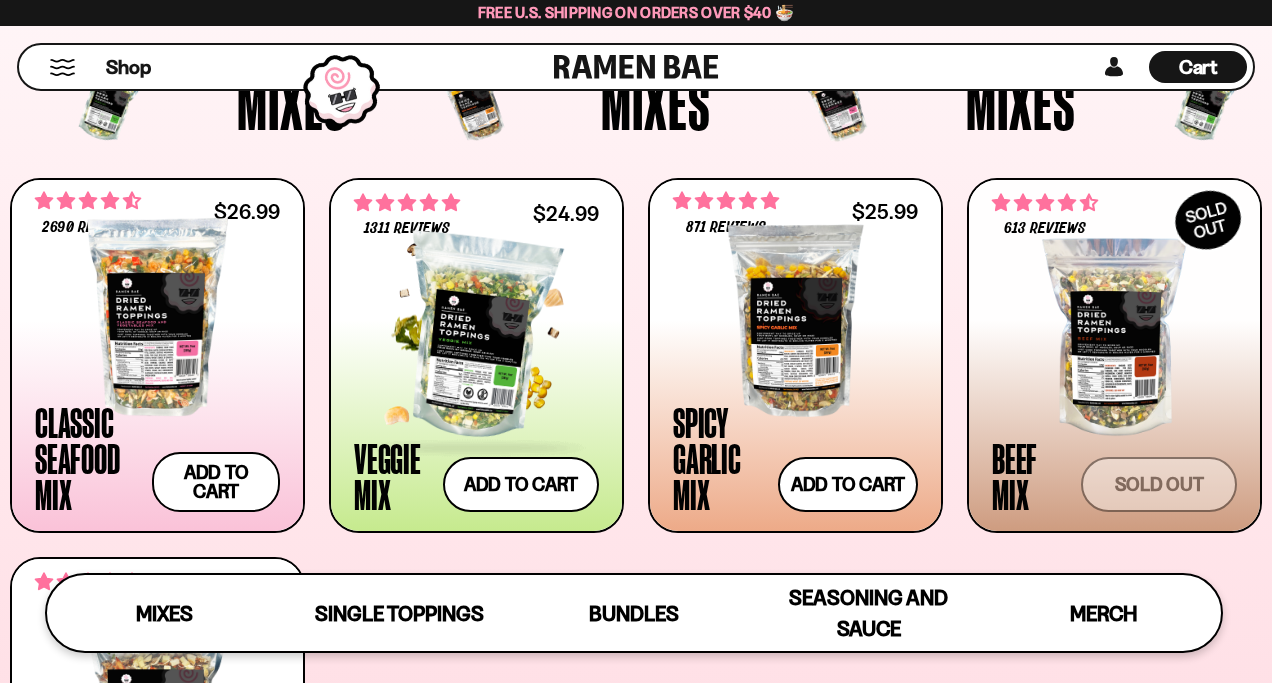 click at bounding box center (476, 337) 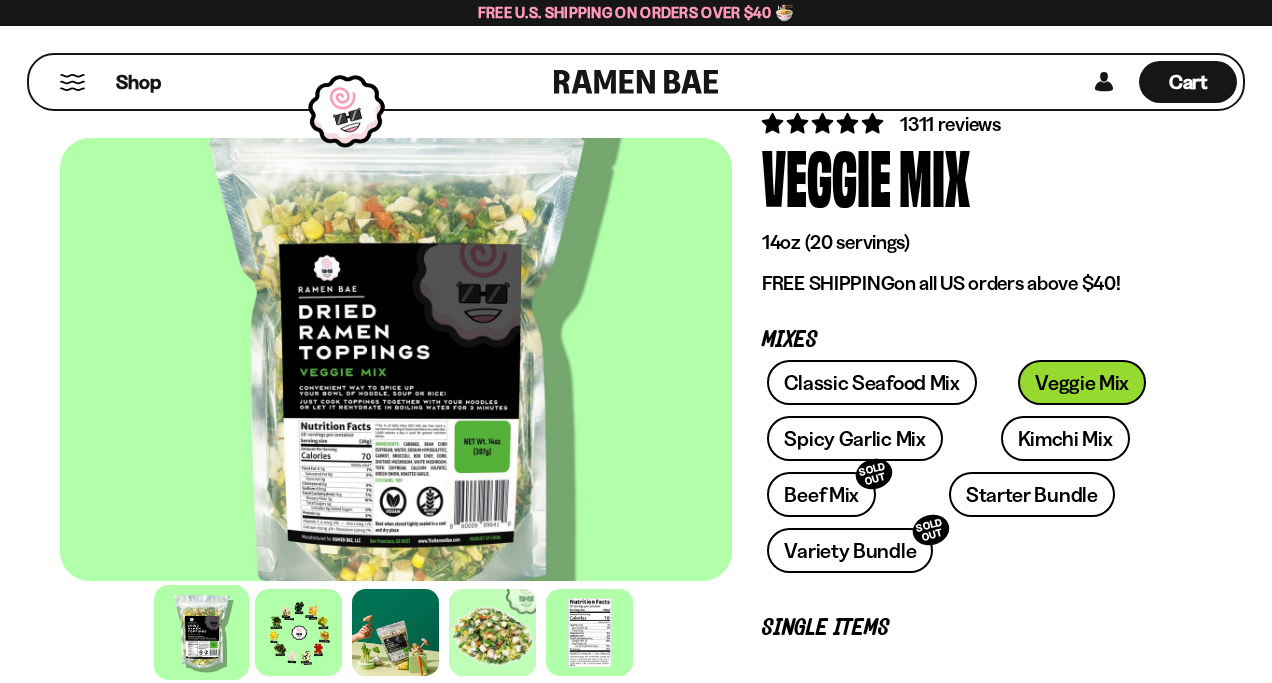 scroll, scrollTop: 132, scrollLeft: 0, axis: vertical 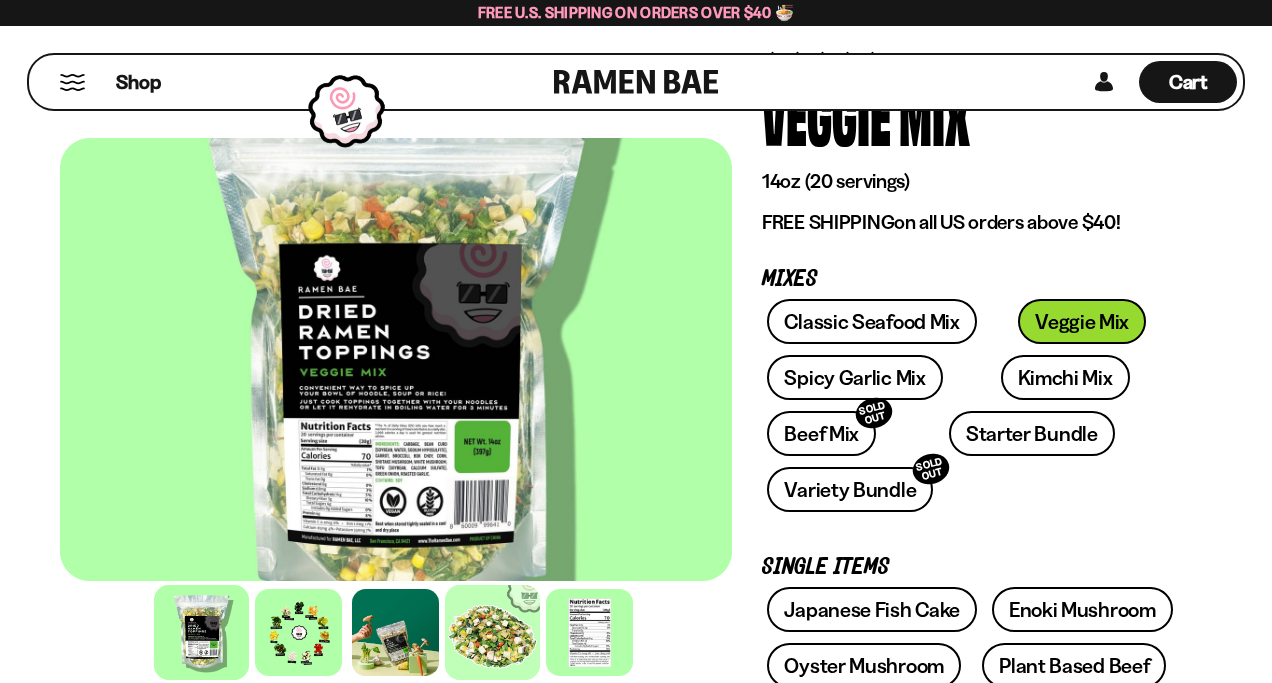 click at bounding box center [493, 632] 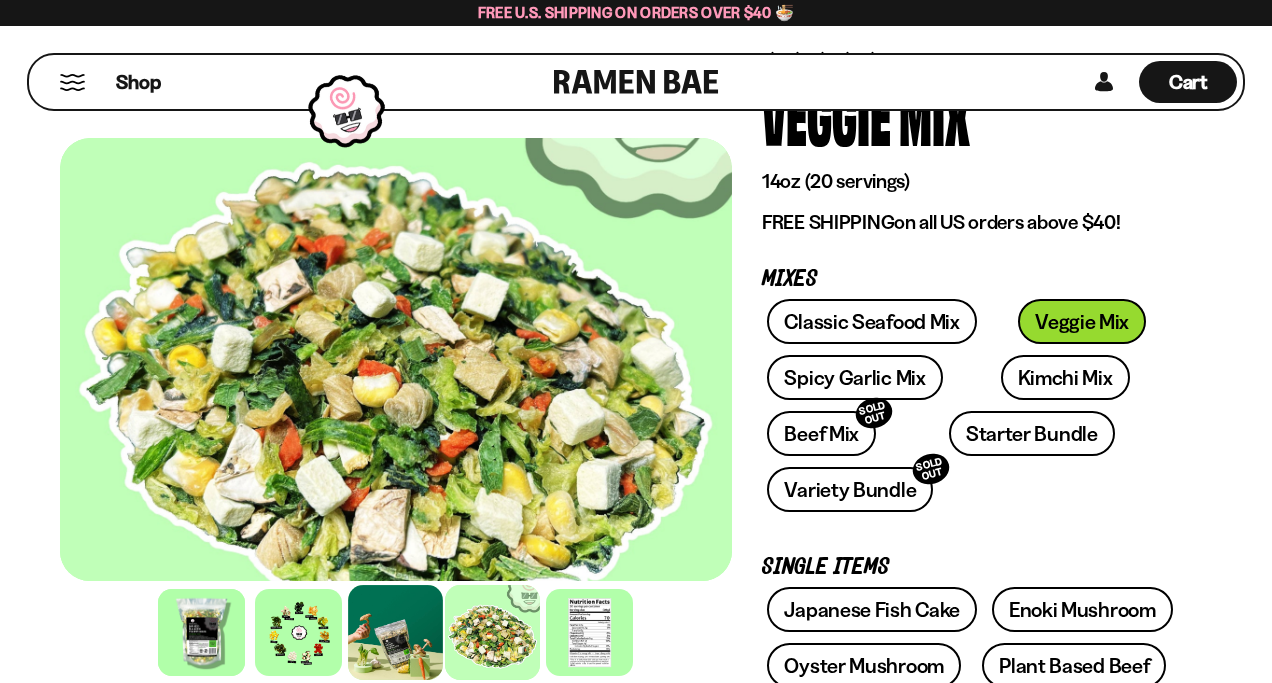 click at bounding box center (396, 632) 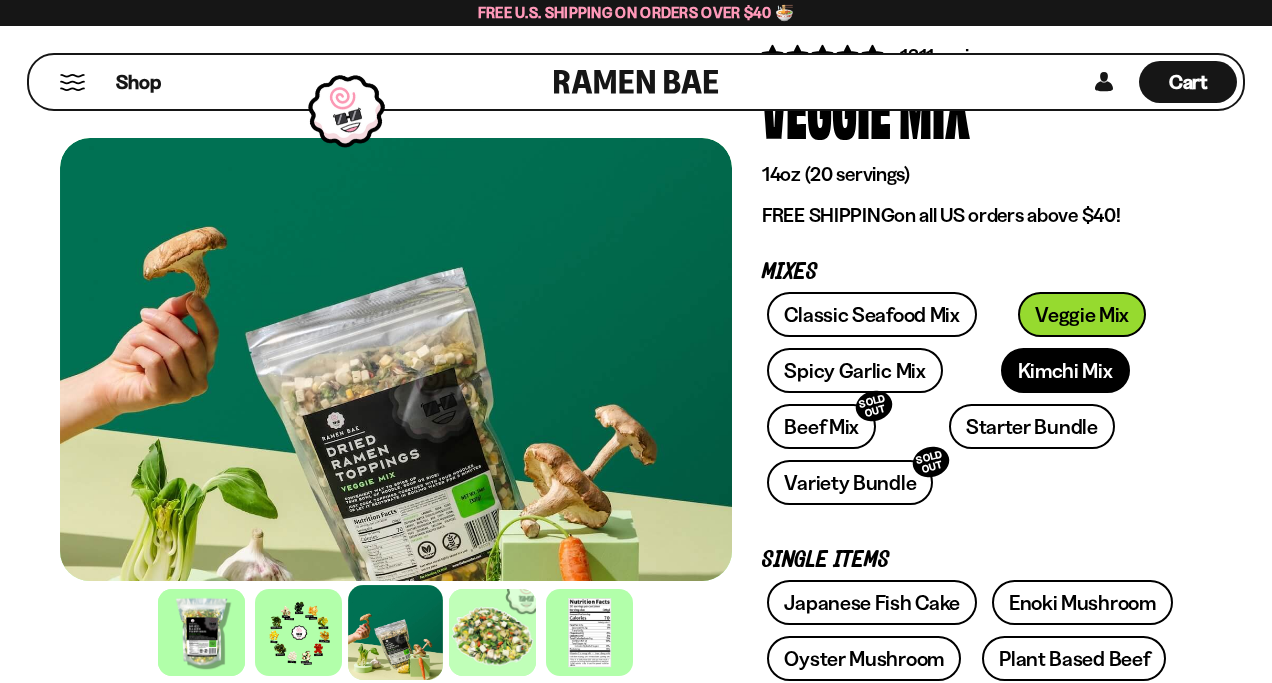 scroll, scrollTop: 0, scrollLeft: 0, axis: both 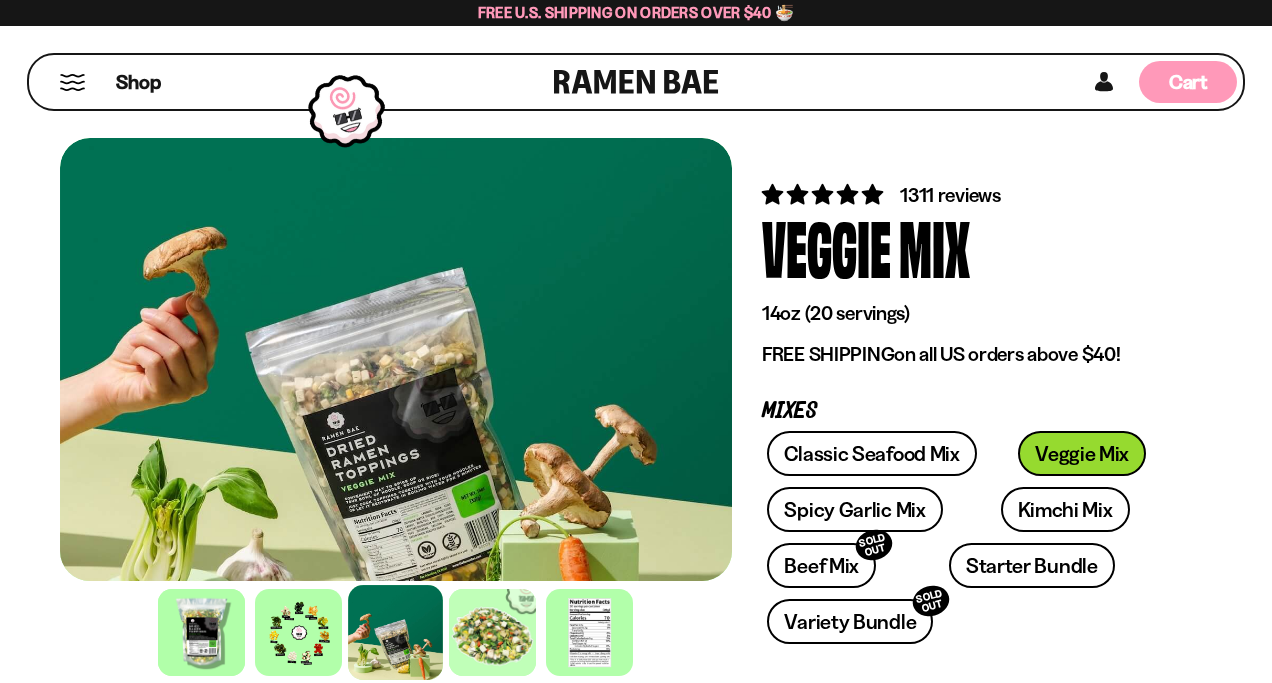 click on "Cart" at bounding box center [1188, 82] 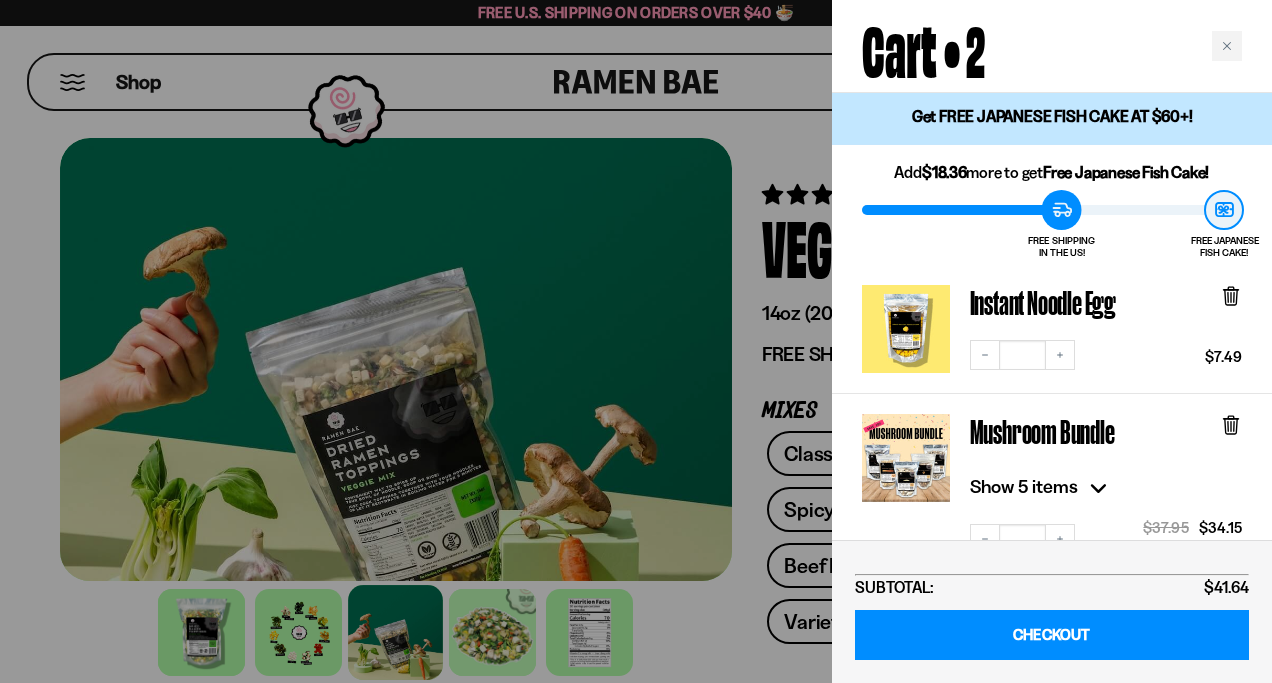 scroll, scrollTop: 9, scrollLeft: 0, axis: vertical 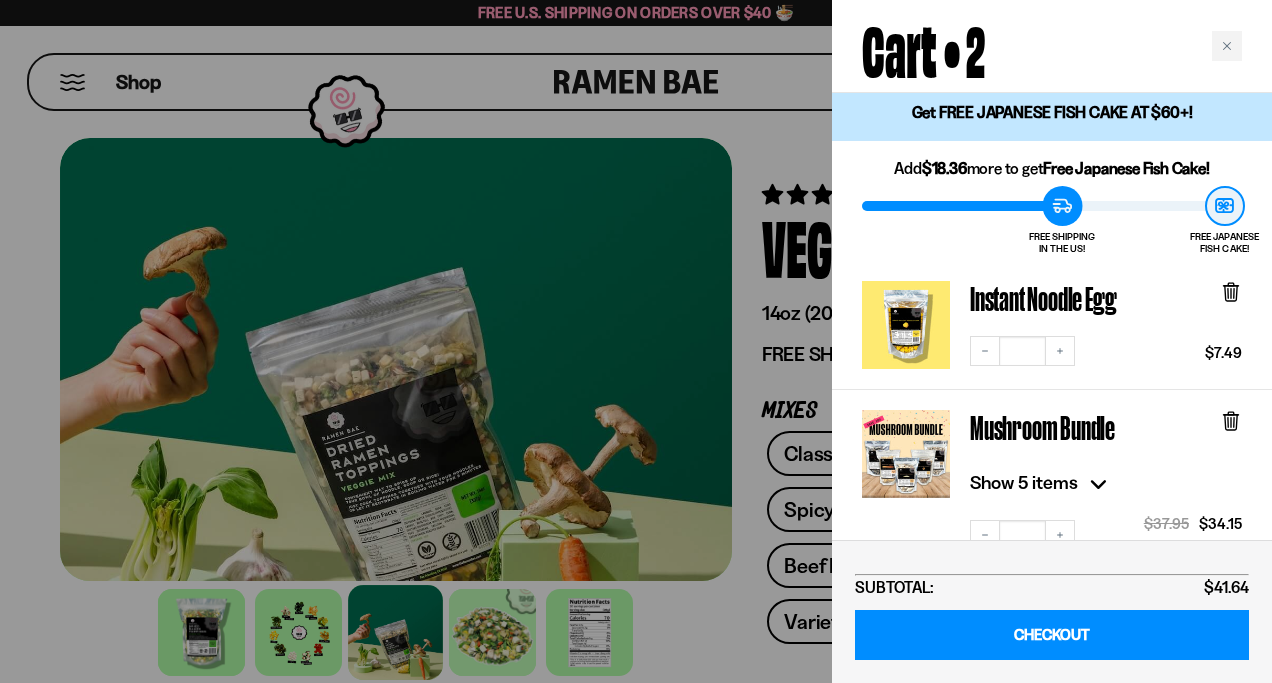 click at bounding box center (636, 341) 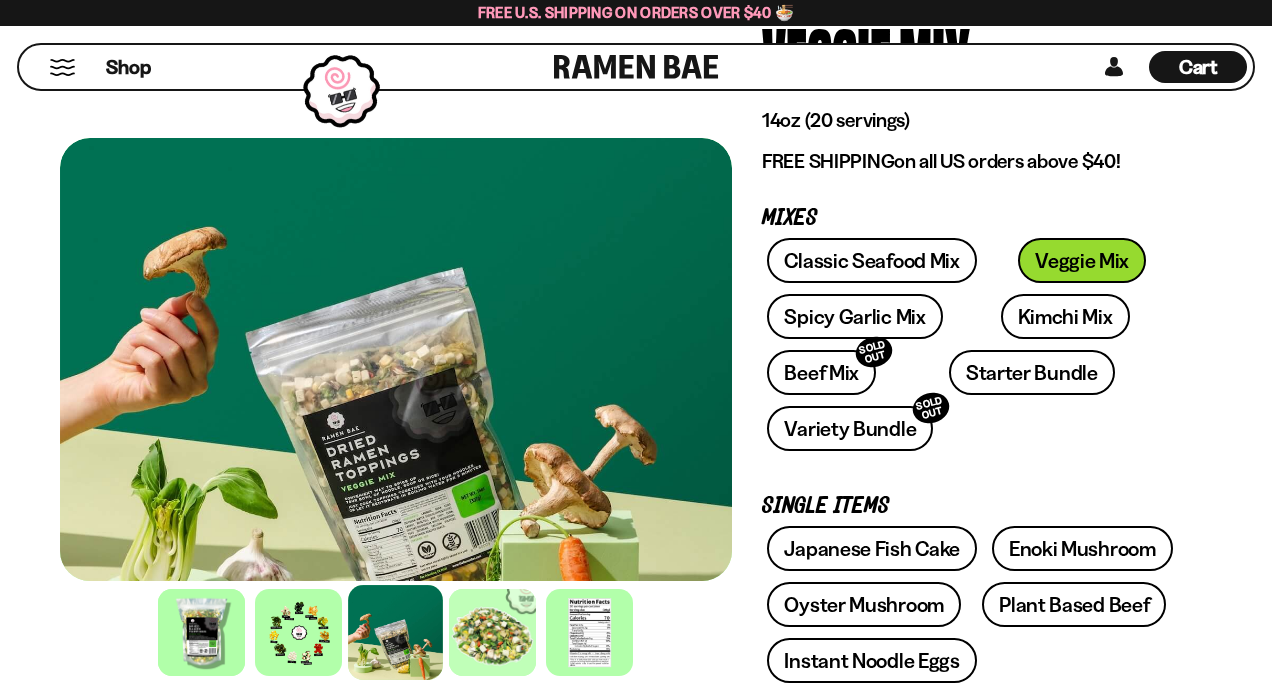 scroll, scrollTop: 198, scrollLeft: 0, axis: vertical 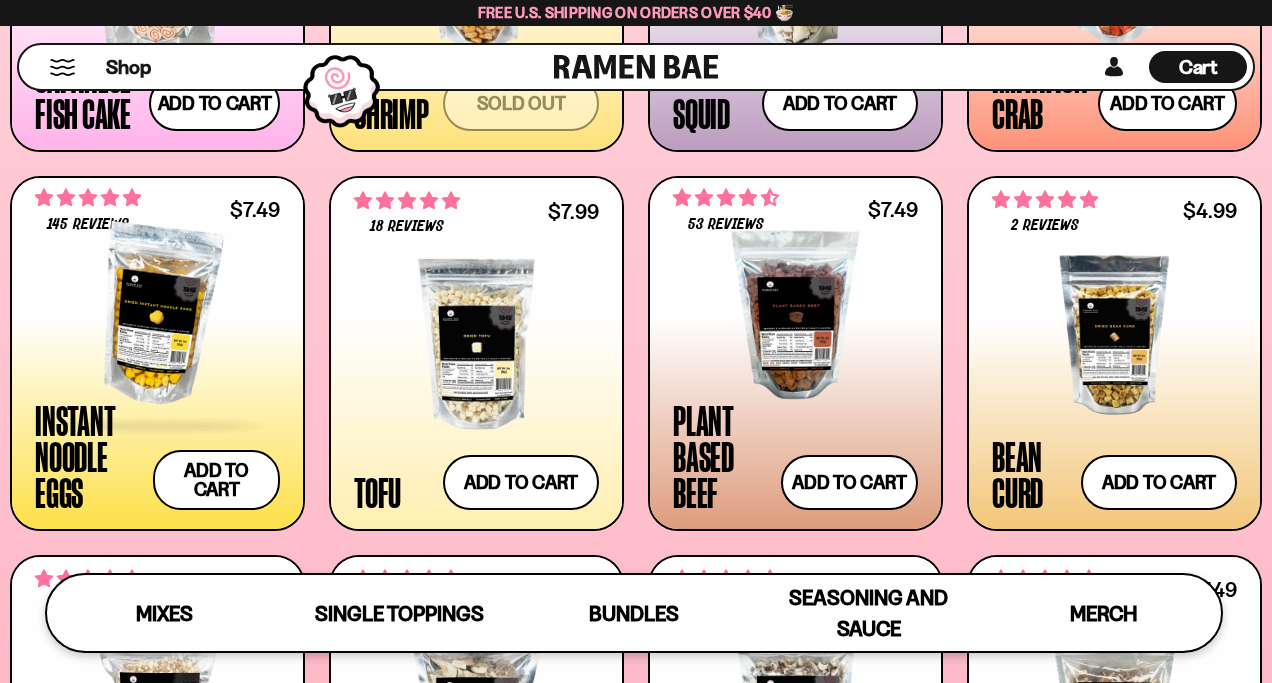 click at bounding box center (157, 315) 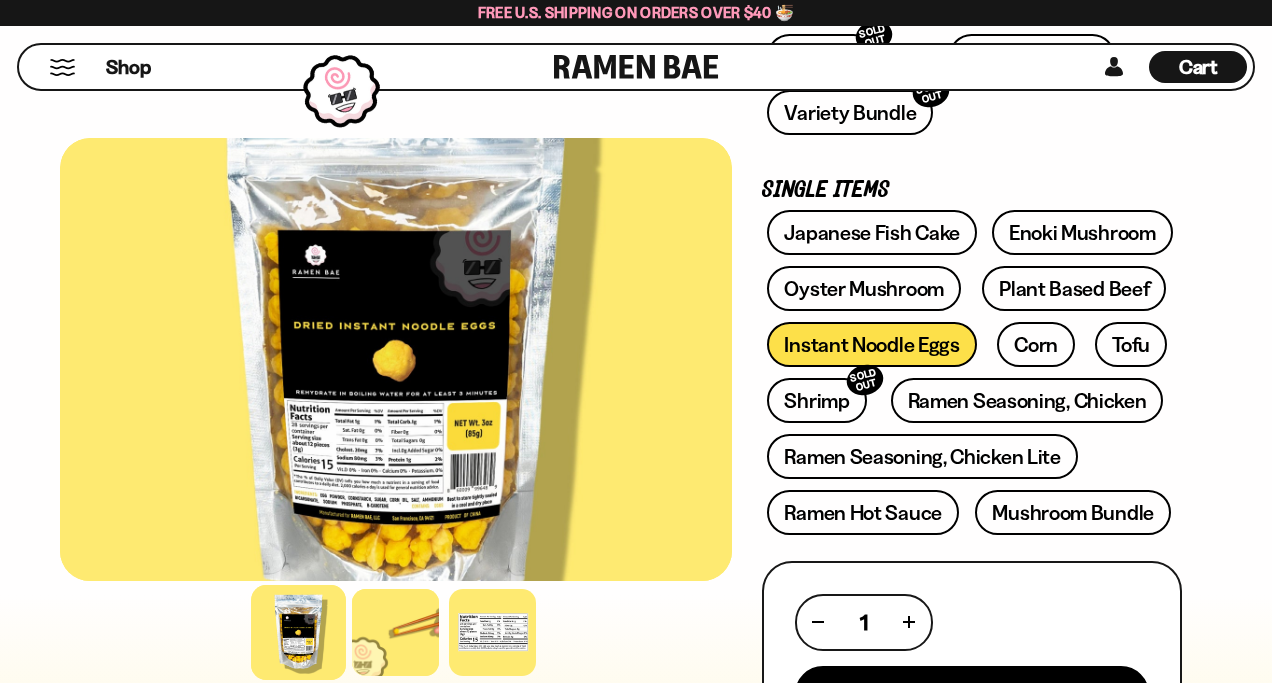 scroll, scrollTop: 0, scrollLeft: 0, axis: both 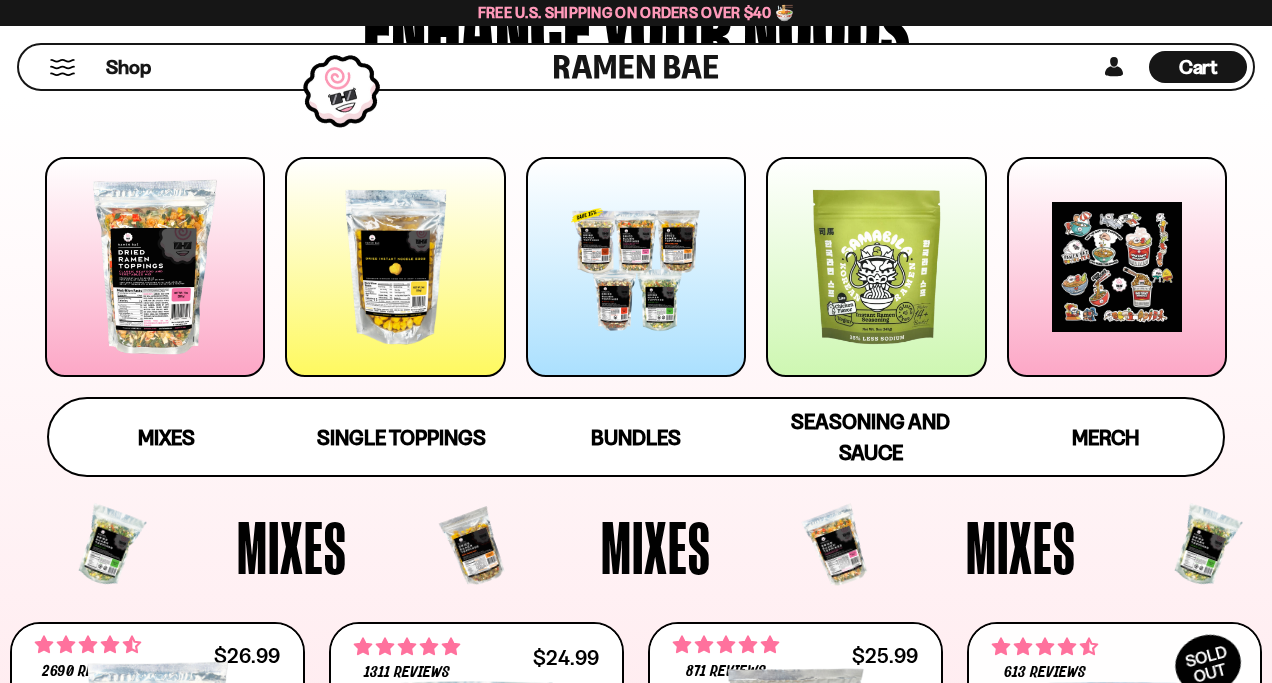 click at bounding box center [395, 267] 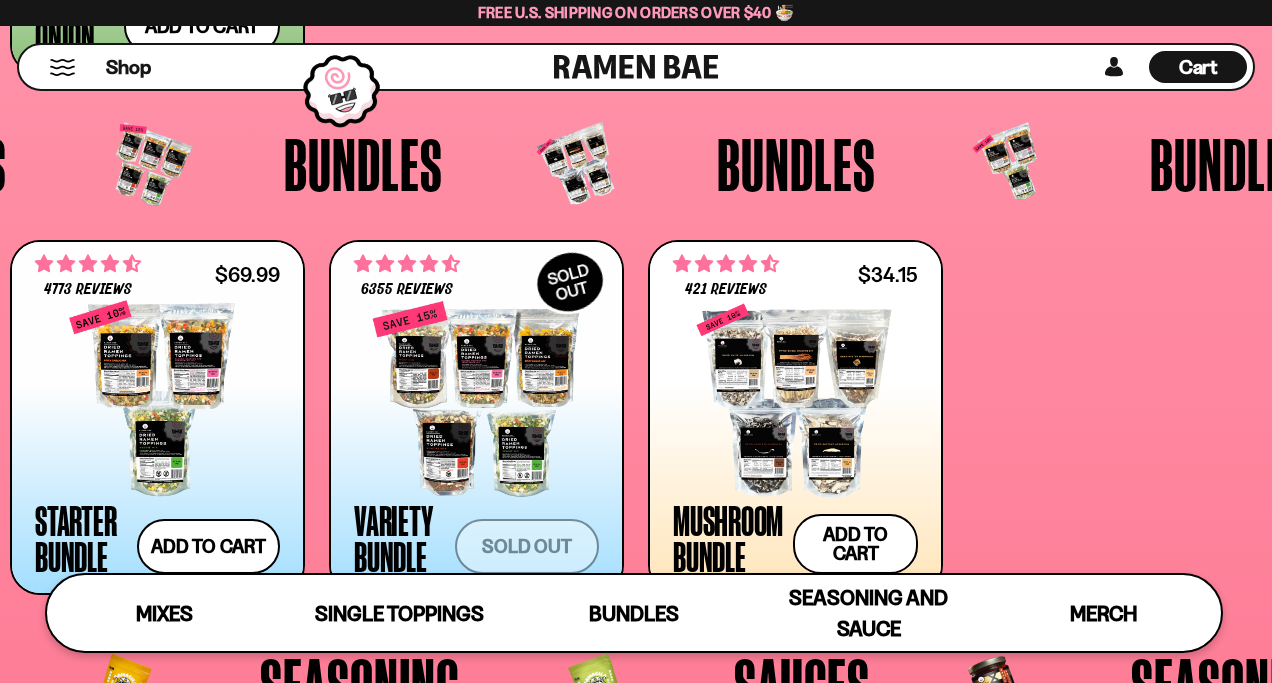 scroll, scrollTop: 4003, scrollLeft: 0, axis: vertical 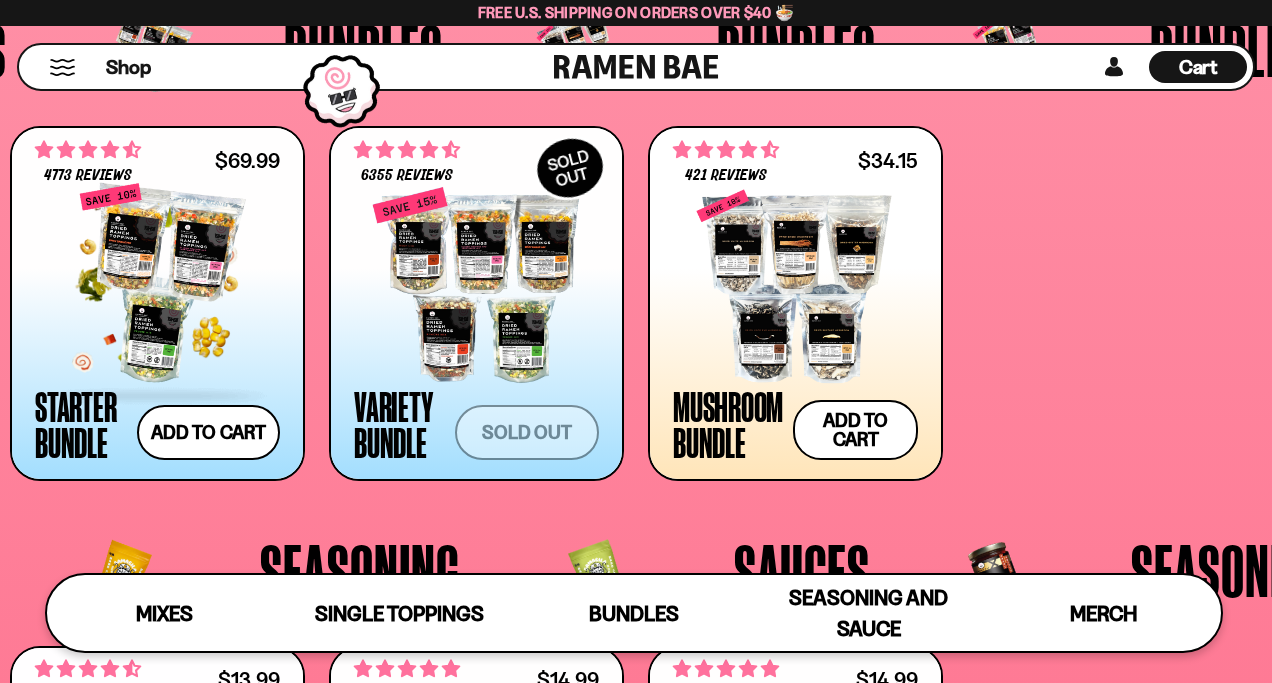 click at bounding box center [157, 285] 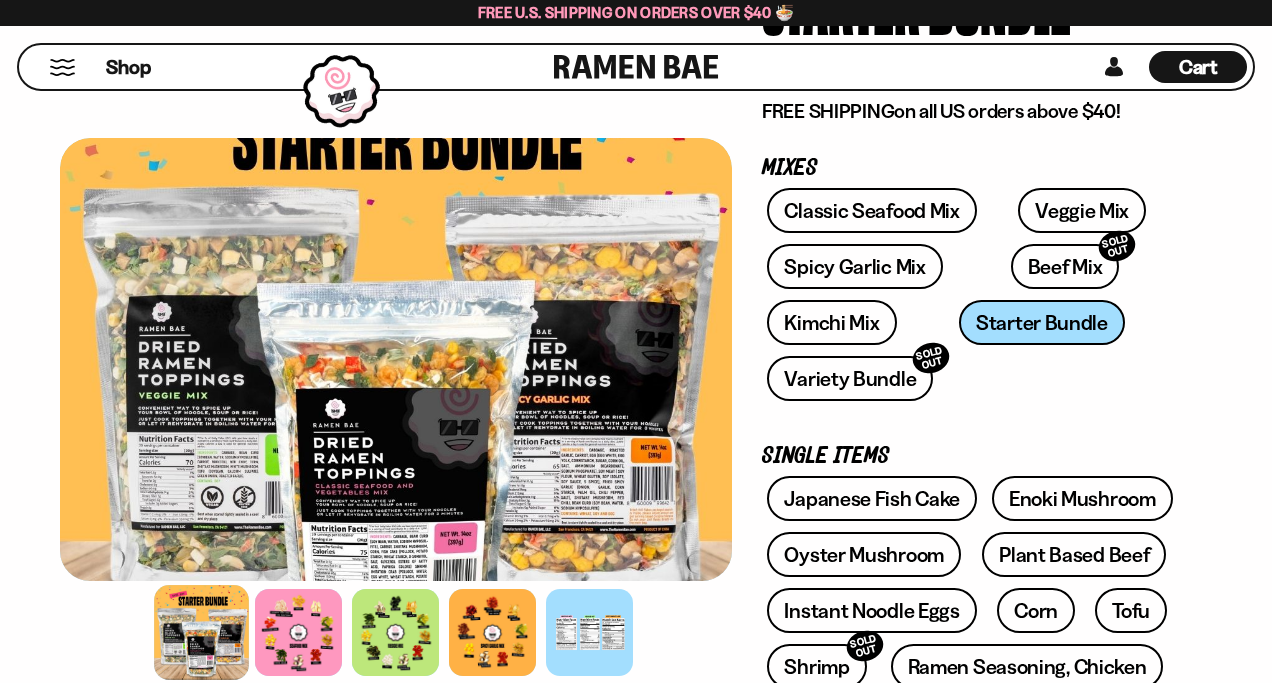 scroll, scrollTop: 0, scrollLeft: 0, axis: both 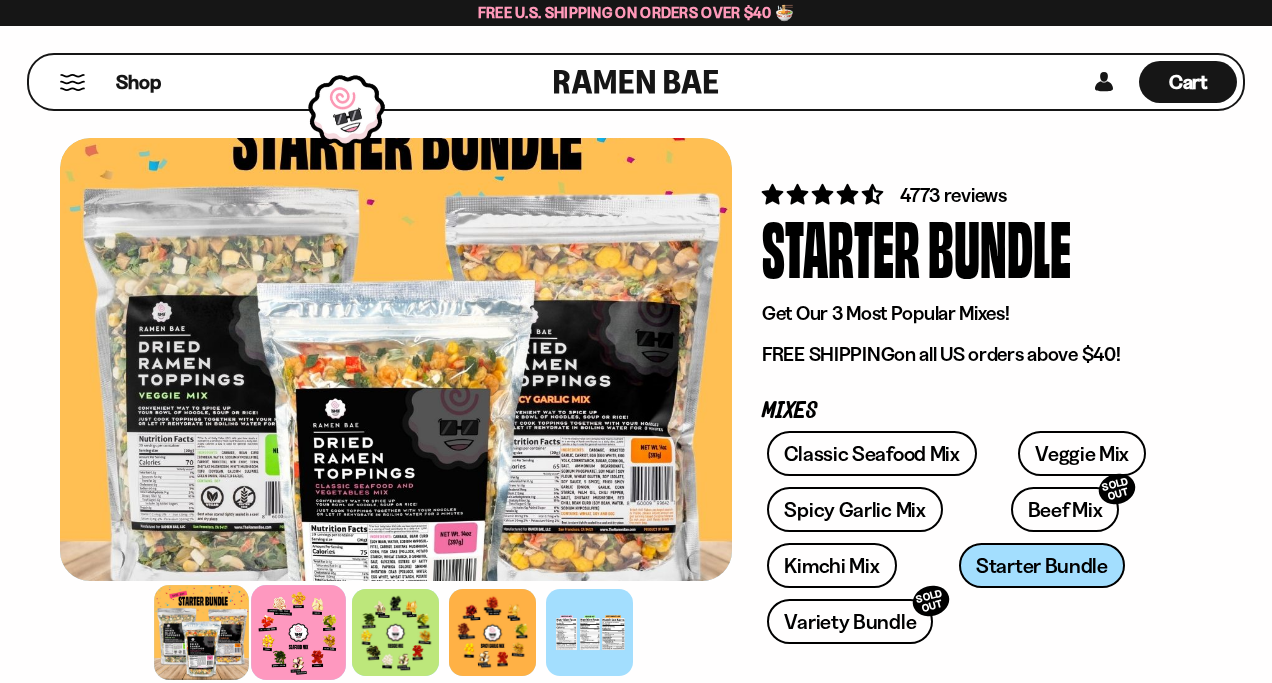 click at bounding box center (299, 632) 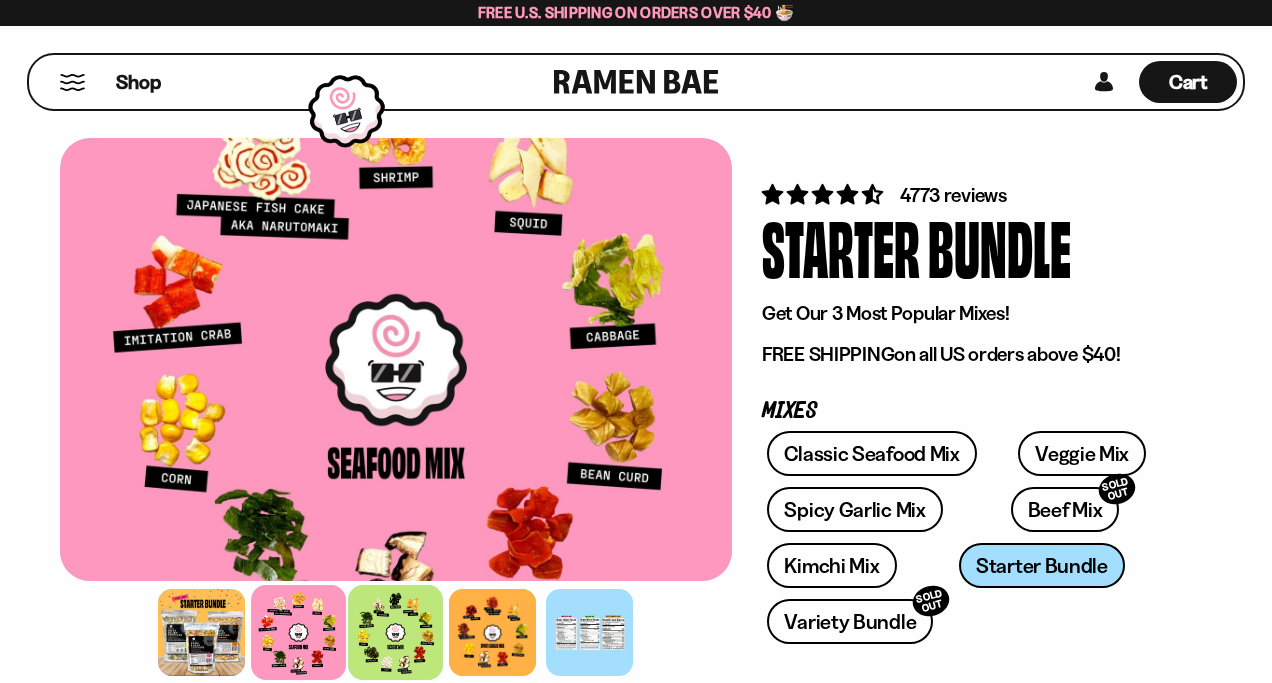 click at bounding box center [396, 632] 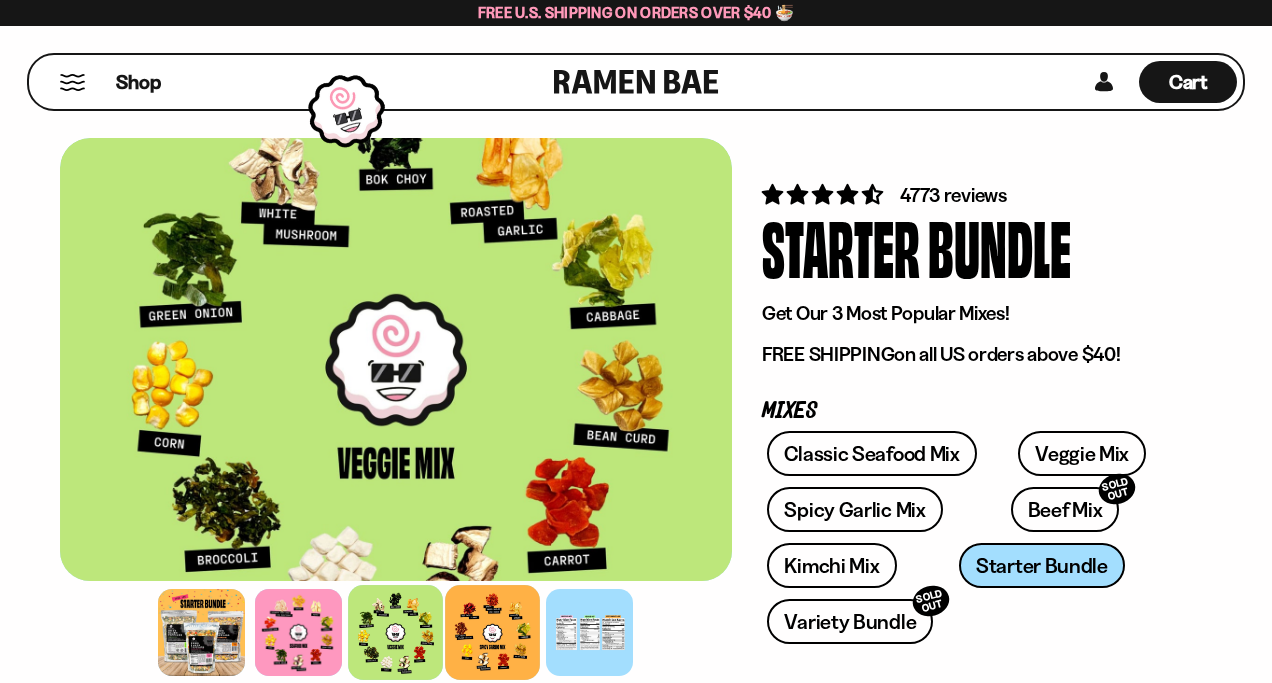 click at bounding box center (493, 632) 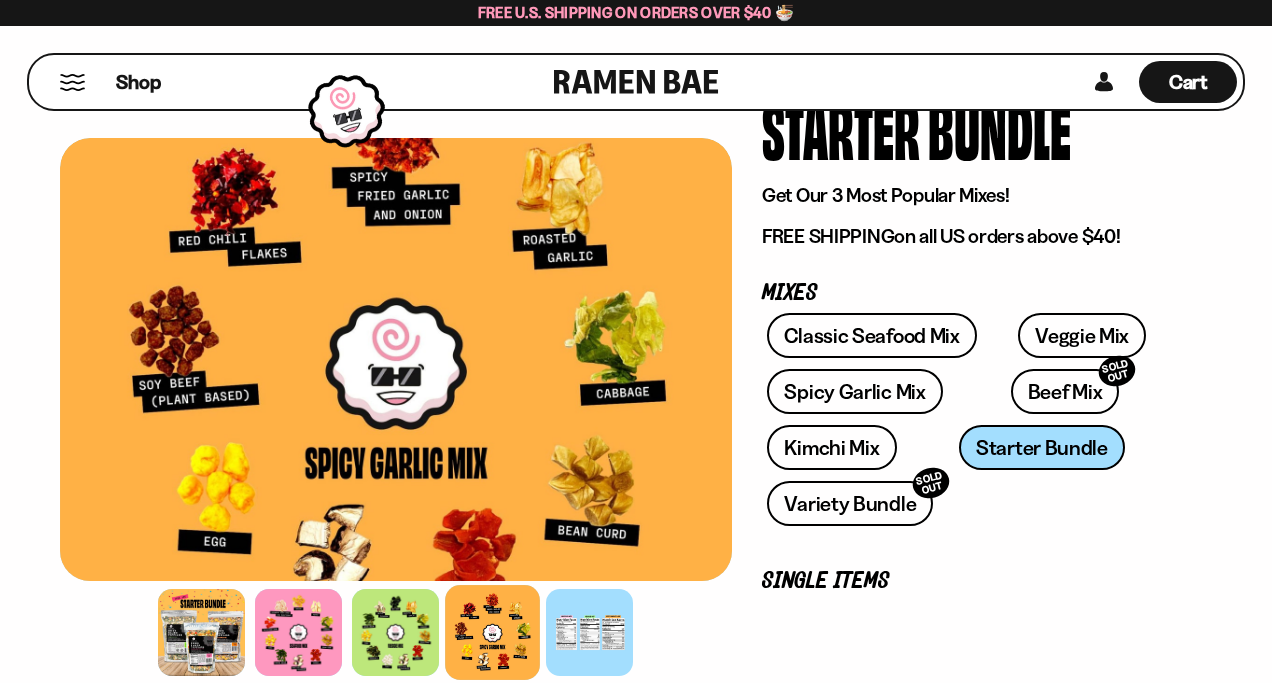 scroll, scrollTop: 123, scrollLeft: 0, axis: vertical 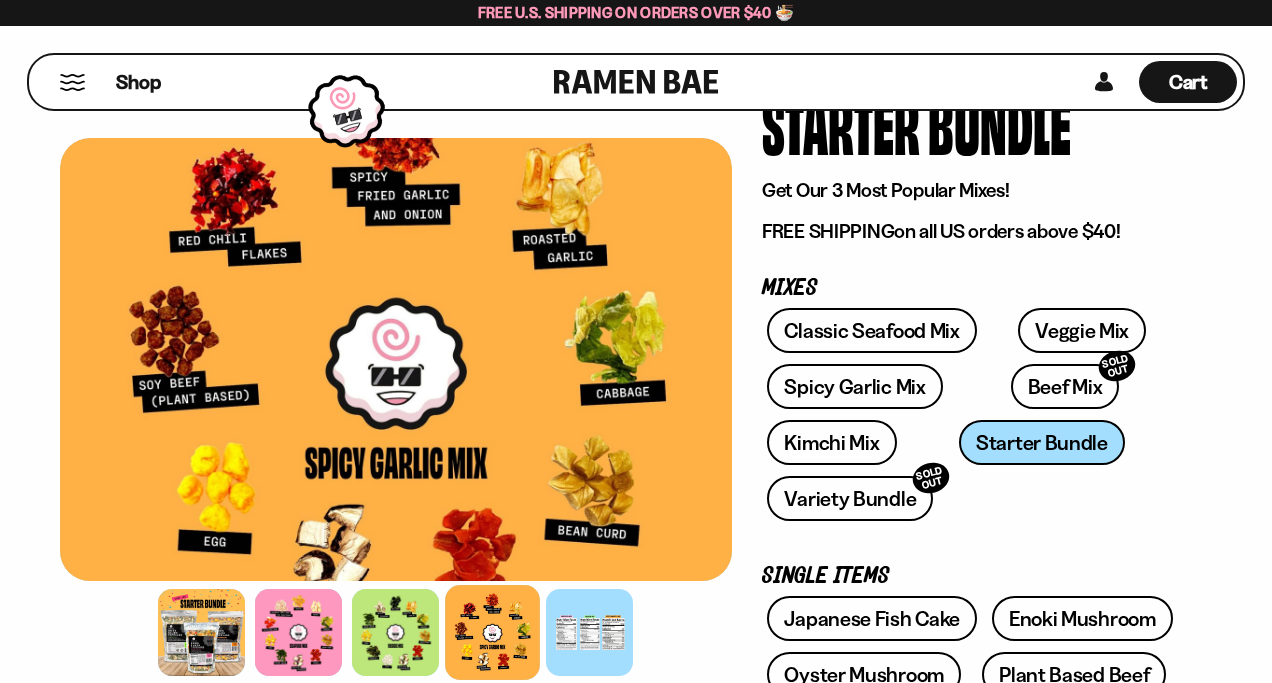 click at bounding box center [493, 632] 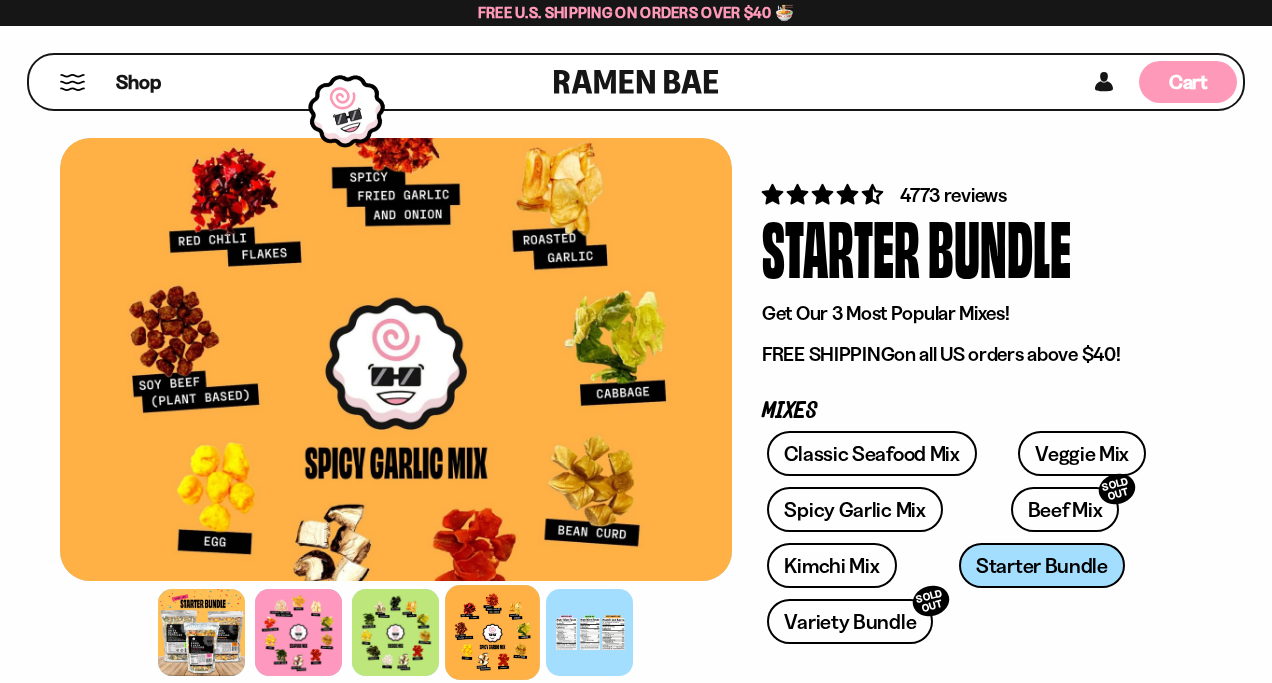 click on "Cart" at bounding box center (1188, 82) 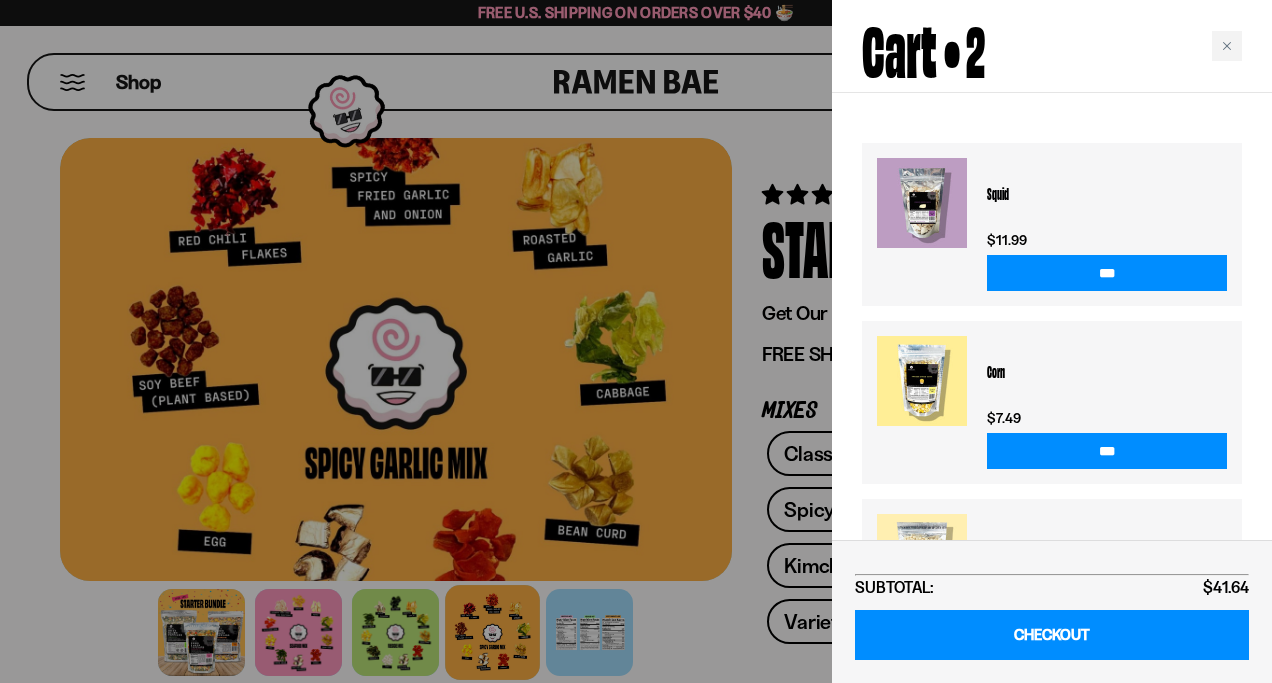 scroll, scrollTop: 0, scrollLeft: 0, axis: both 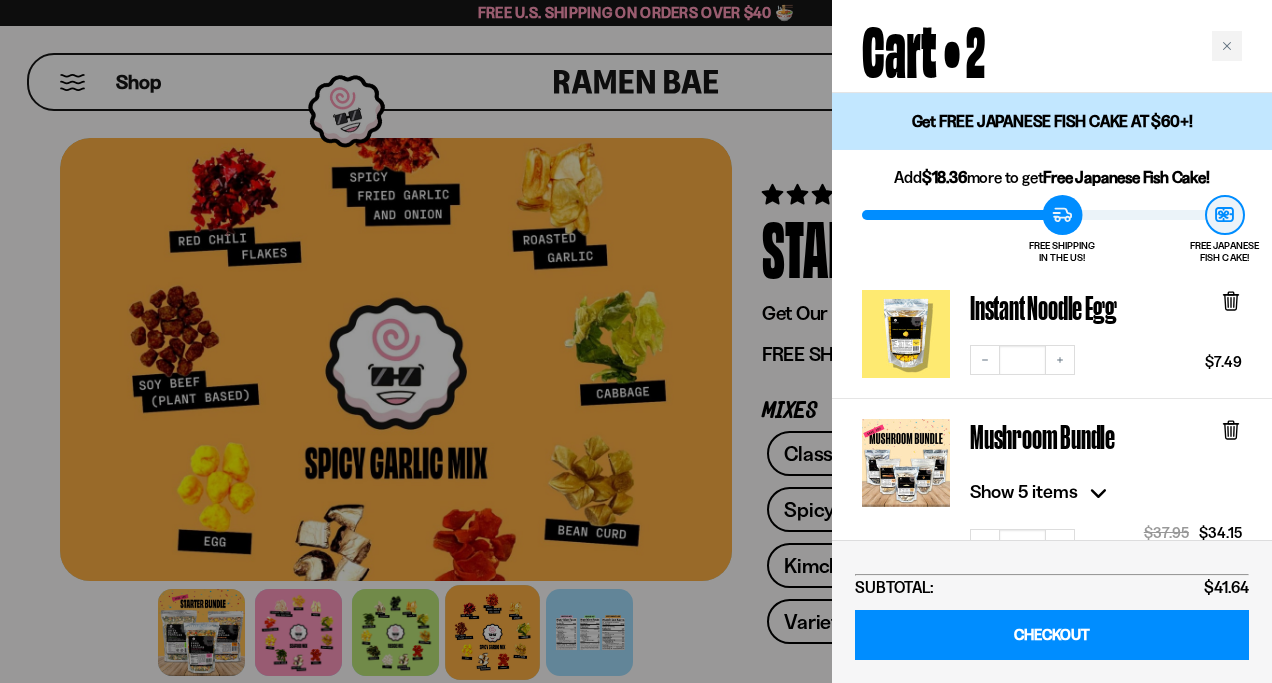 click at bounding box center (636, 341) 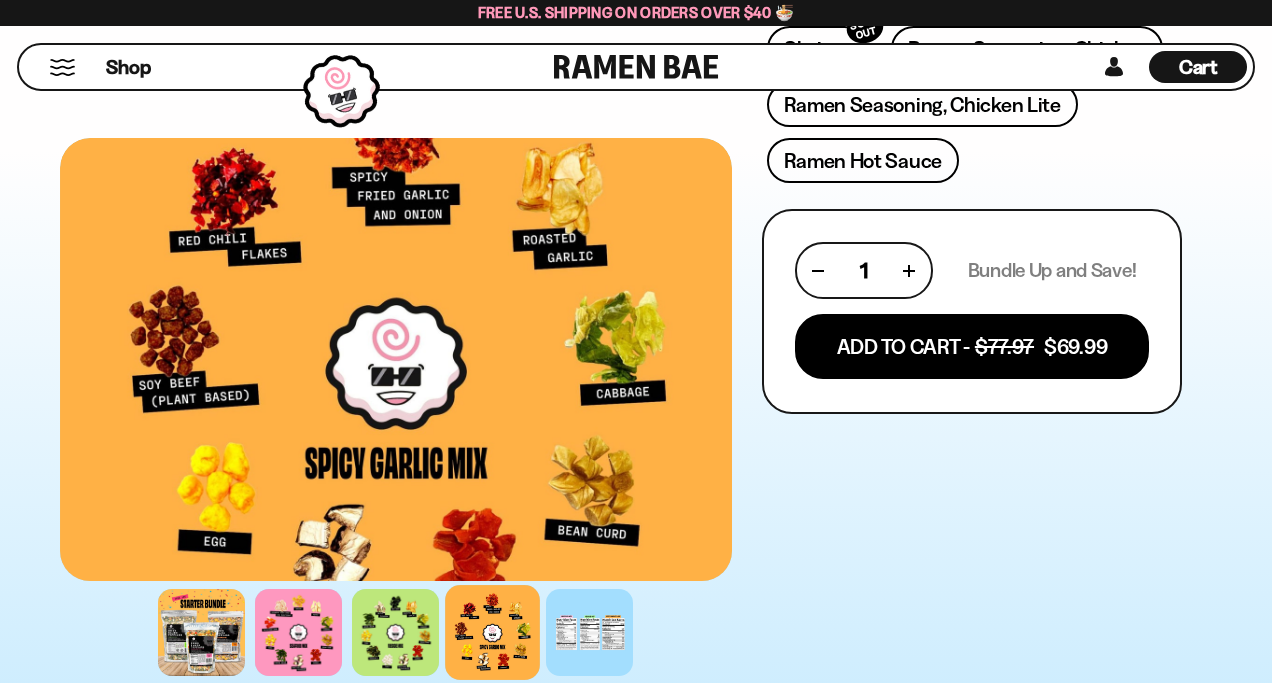 scroll, scrollTop: 0, scrollLeft: 0, axis: both 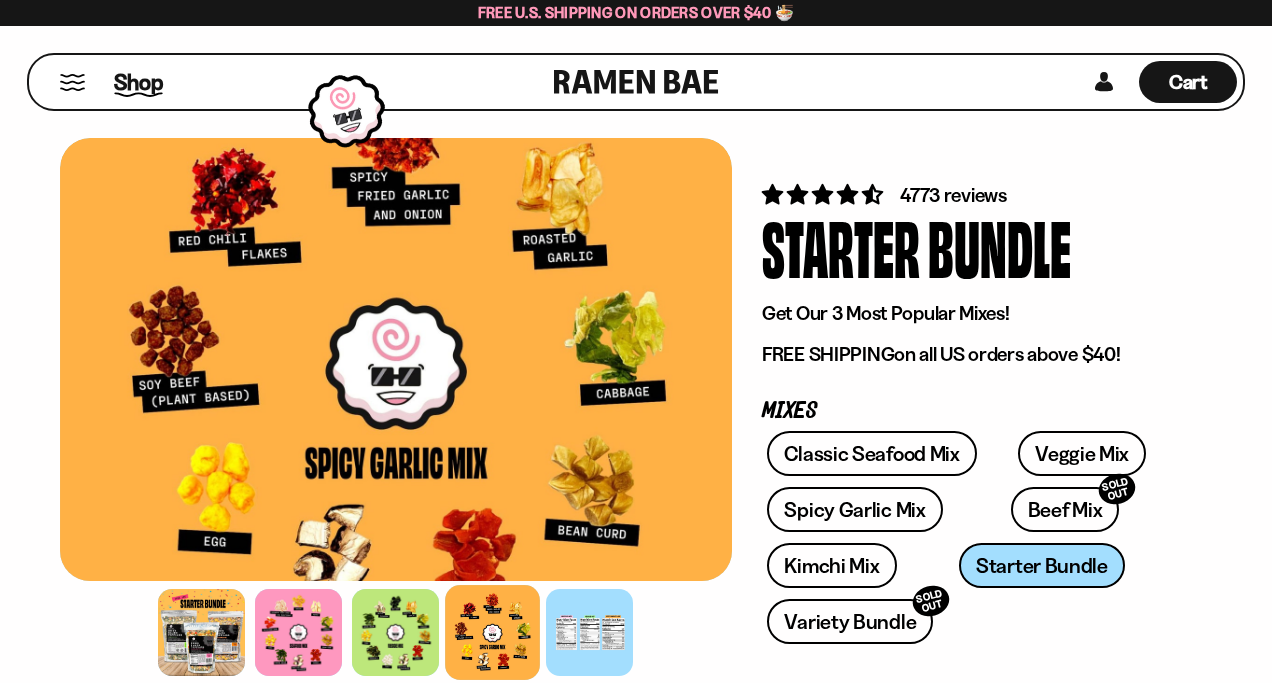 click on "Shop" at bounding box center [138, 82] 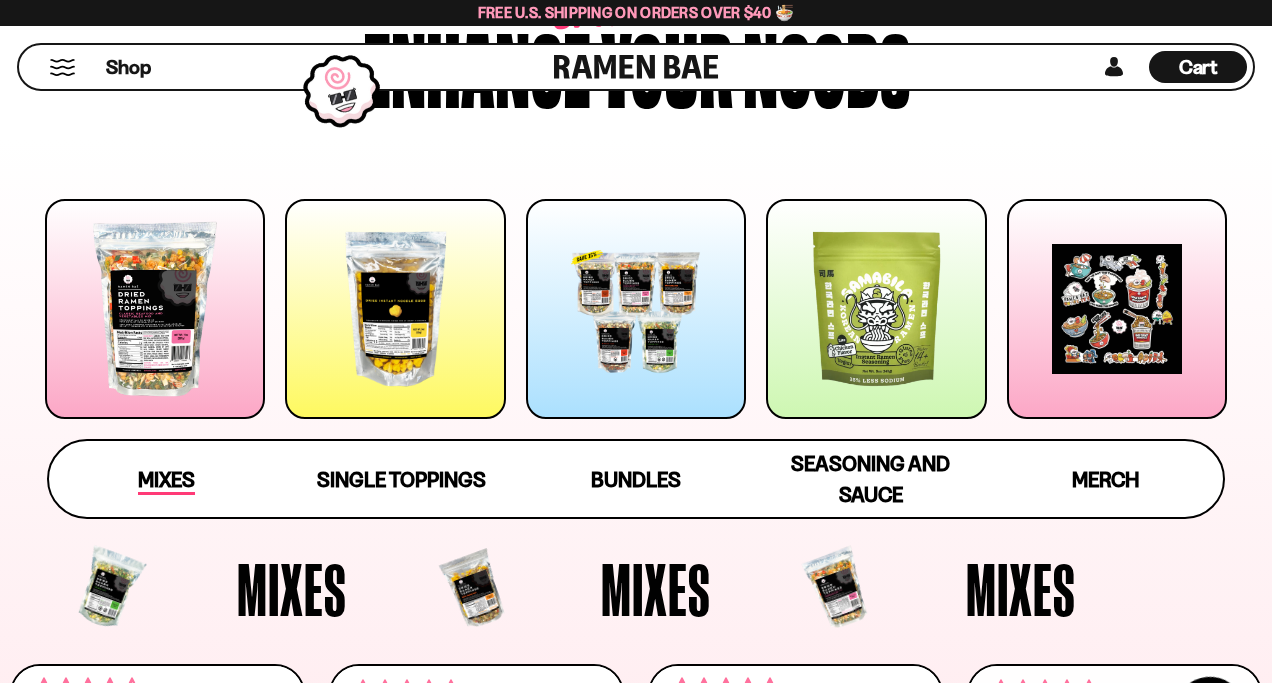 click on "Mixes" at bounding box center [166, 481] 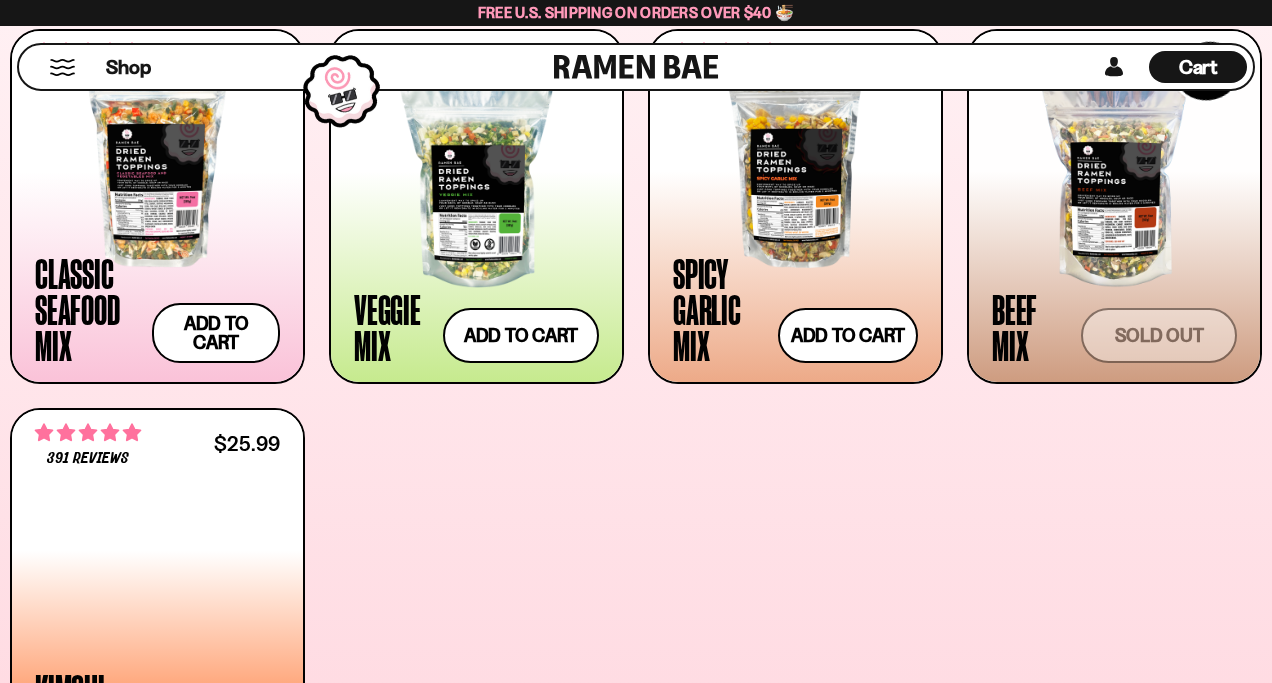 scroll, scrollTop: 819, scrollLeft: 0, axis: vertical 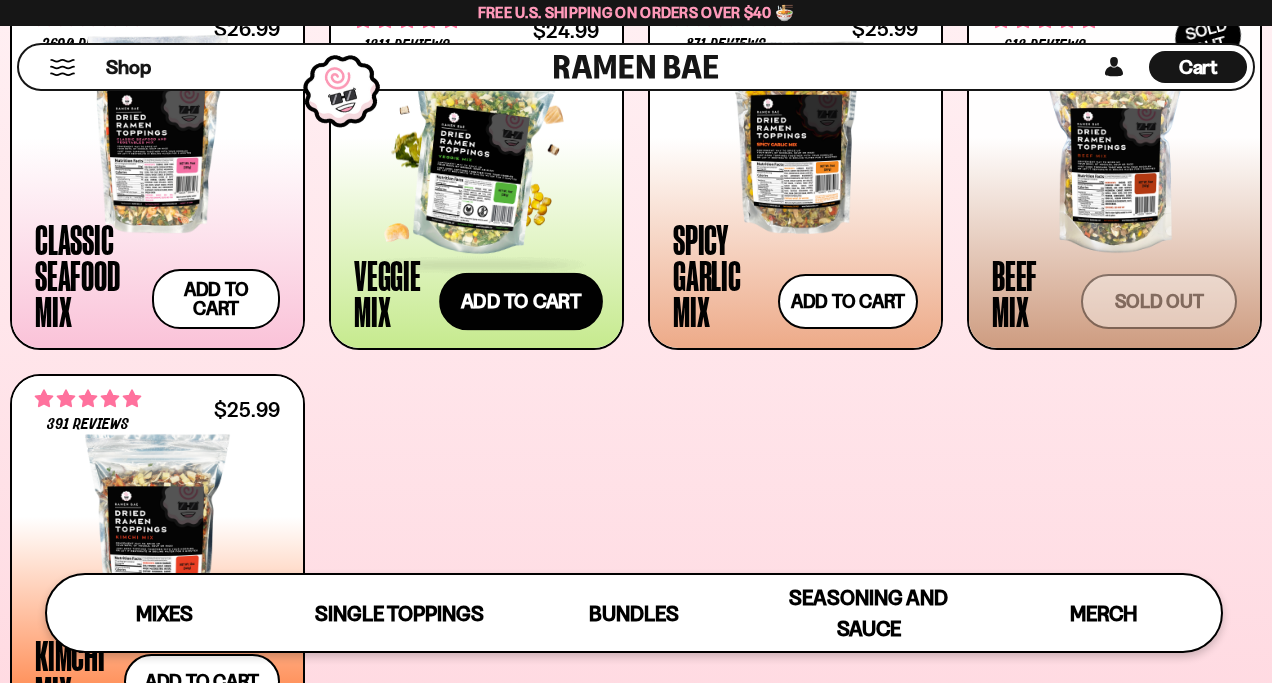 click on "Add to cart
Add
—
Regular price
$24.99
Regular price
Sale price
$24.99
Unit price
/
per" at bounding box center (521, 302) 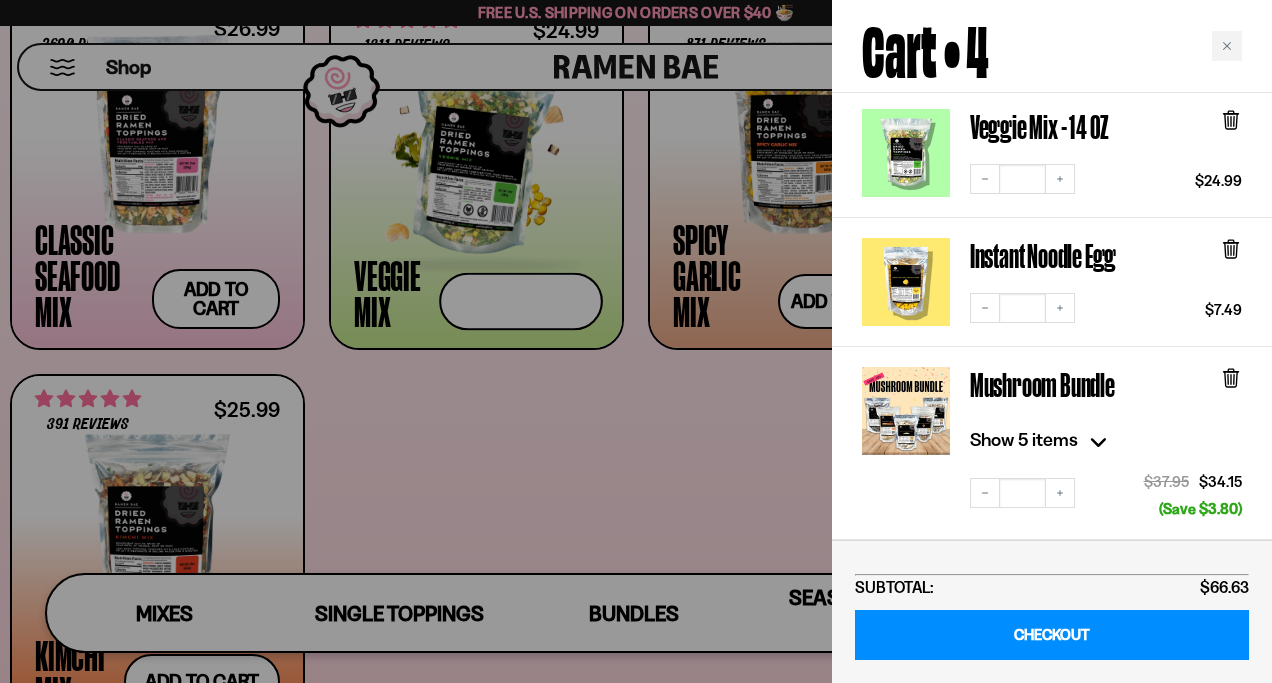scroll, scrollTop: 460, scrollLeft: 0, axis: vertical 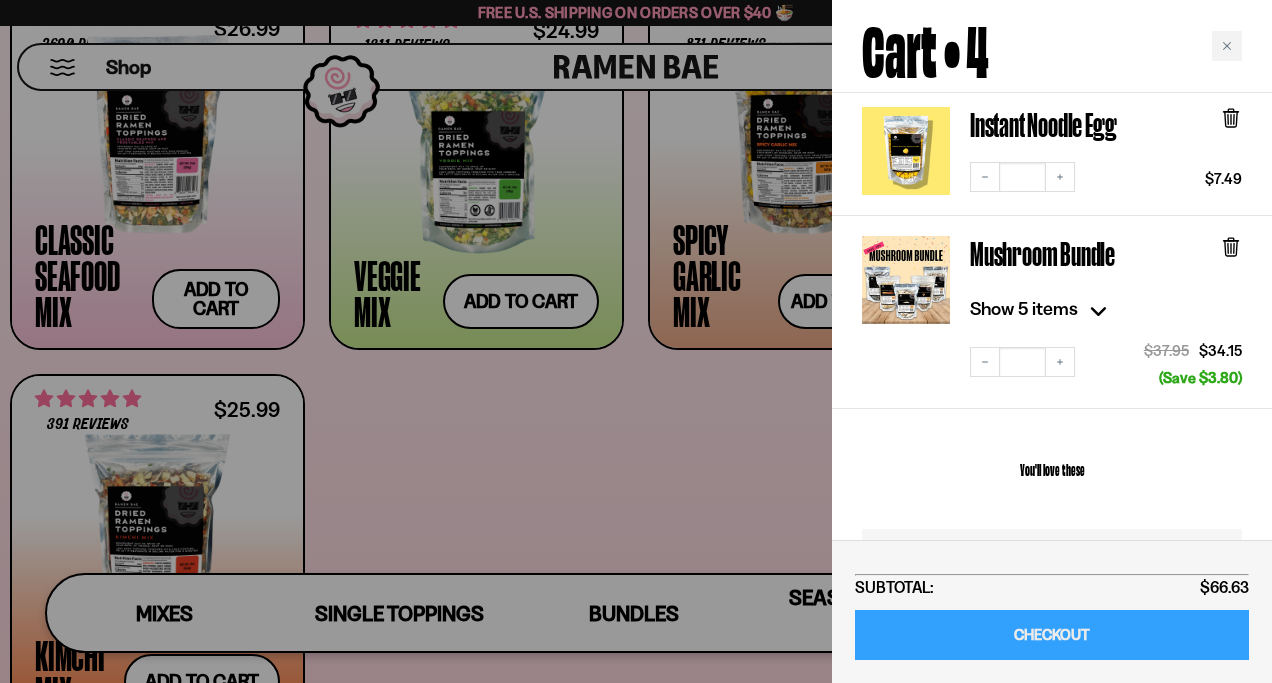 click on "CHECKOUT" at bounding box center [1052, 635] 